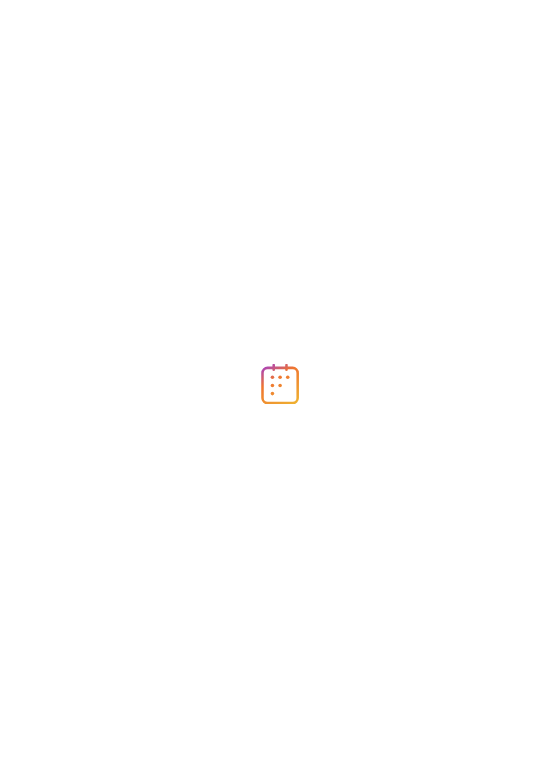scroll, scrollTop: 0, scrollLeft: 0, axis: both 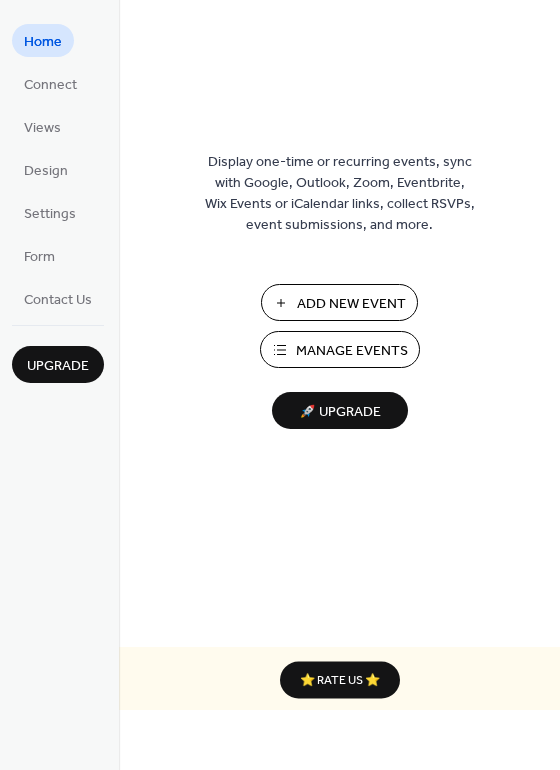 click on "Manage Events" at bounding box center (352, 351) 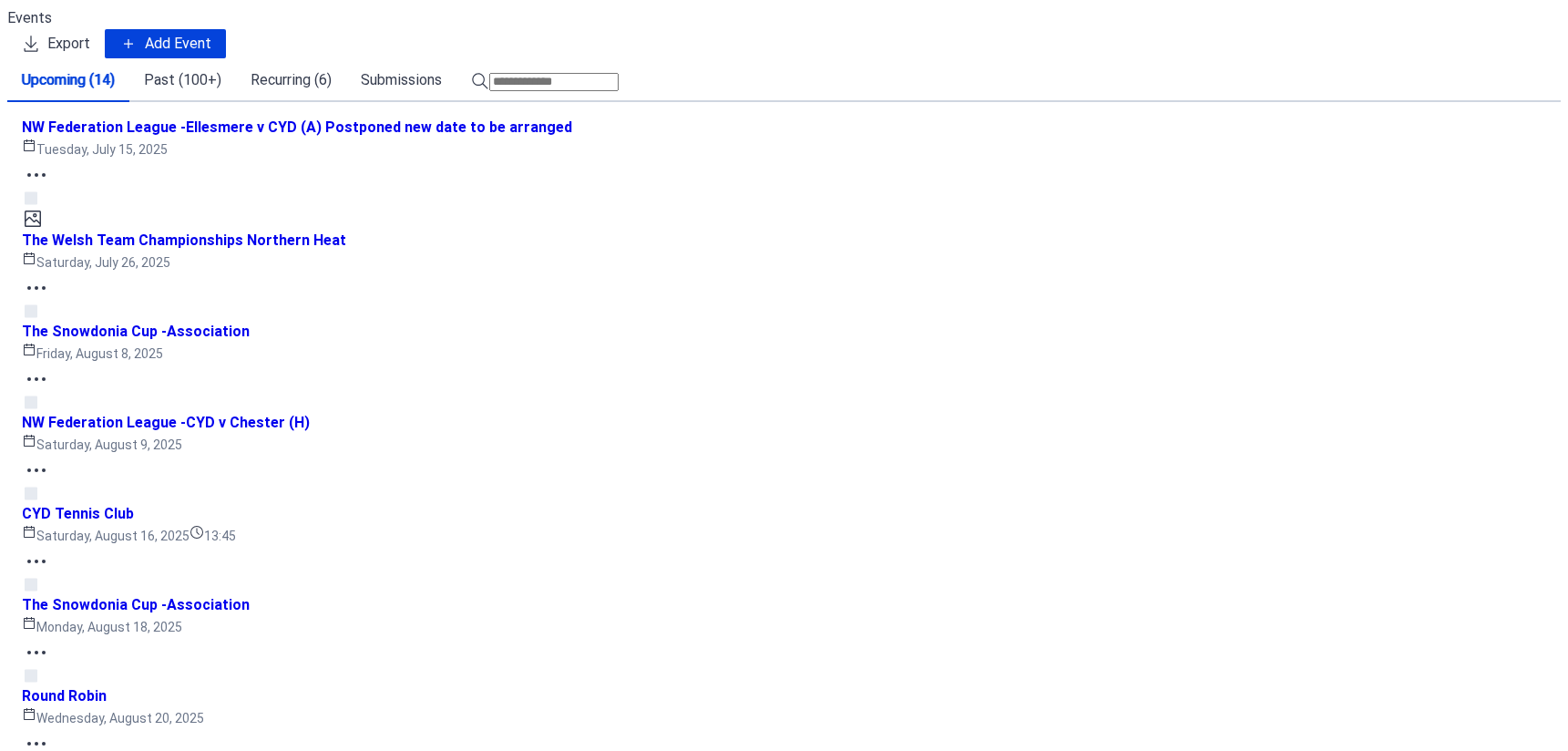 scroll, scrollTop: 0, scrollLeft: 0, axis: both 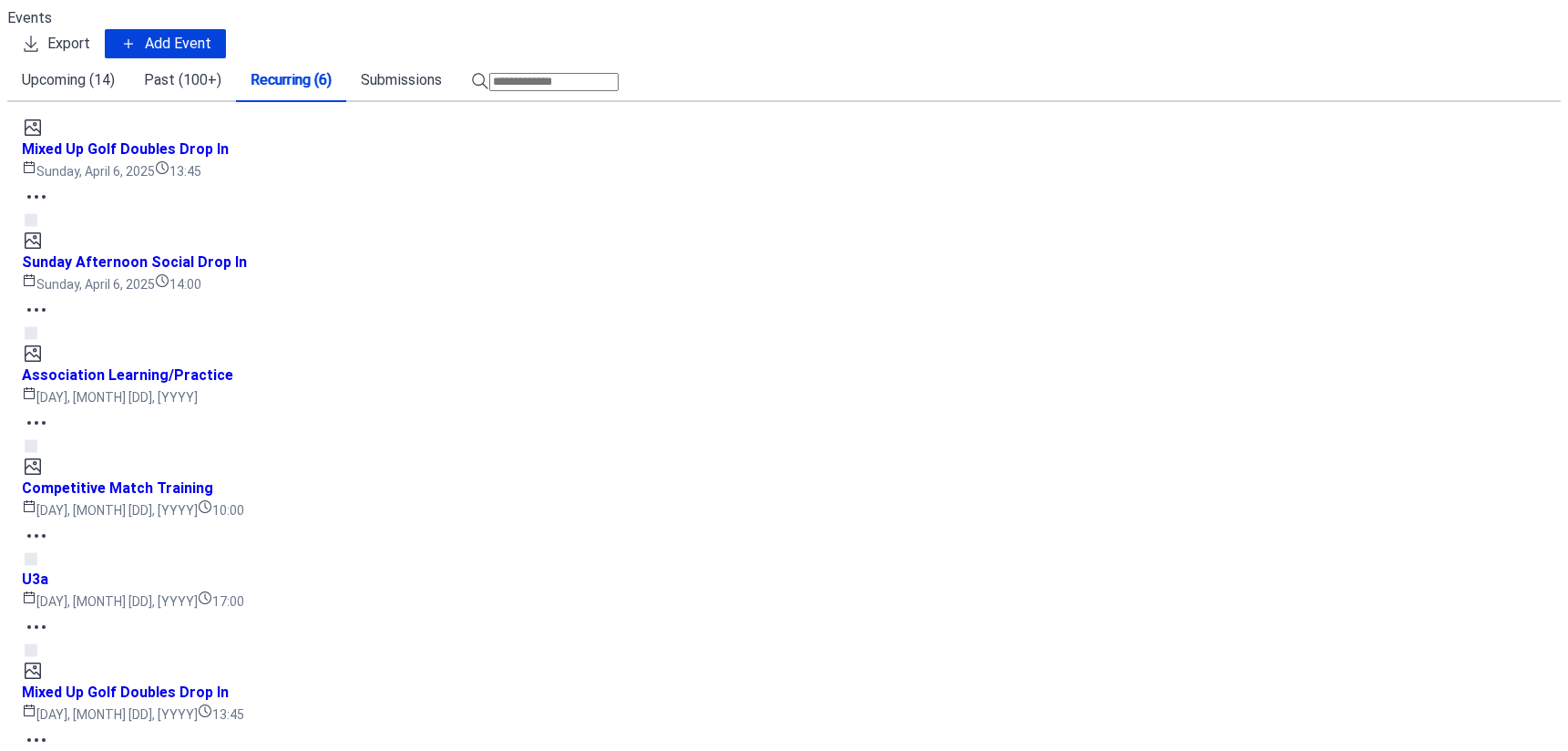 click on "Upcoming (14)" at bounding box center (68, 80) 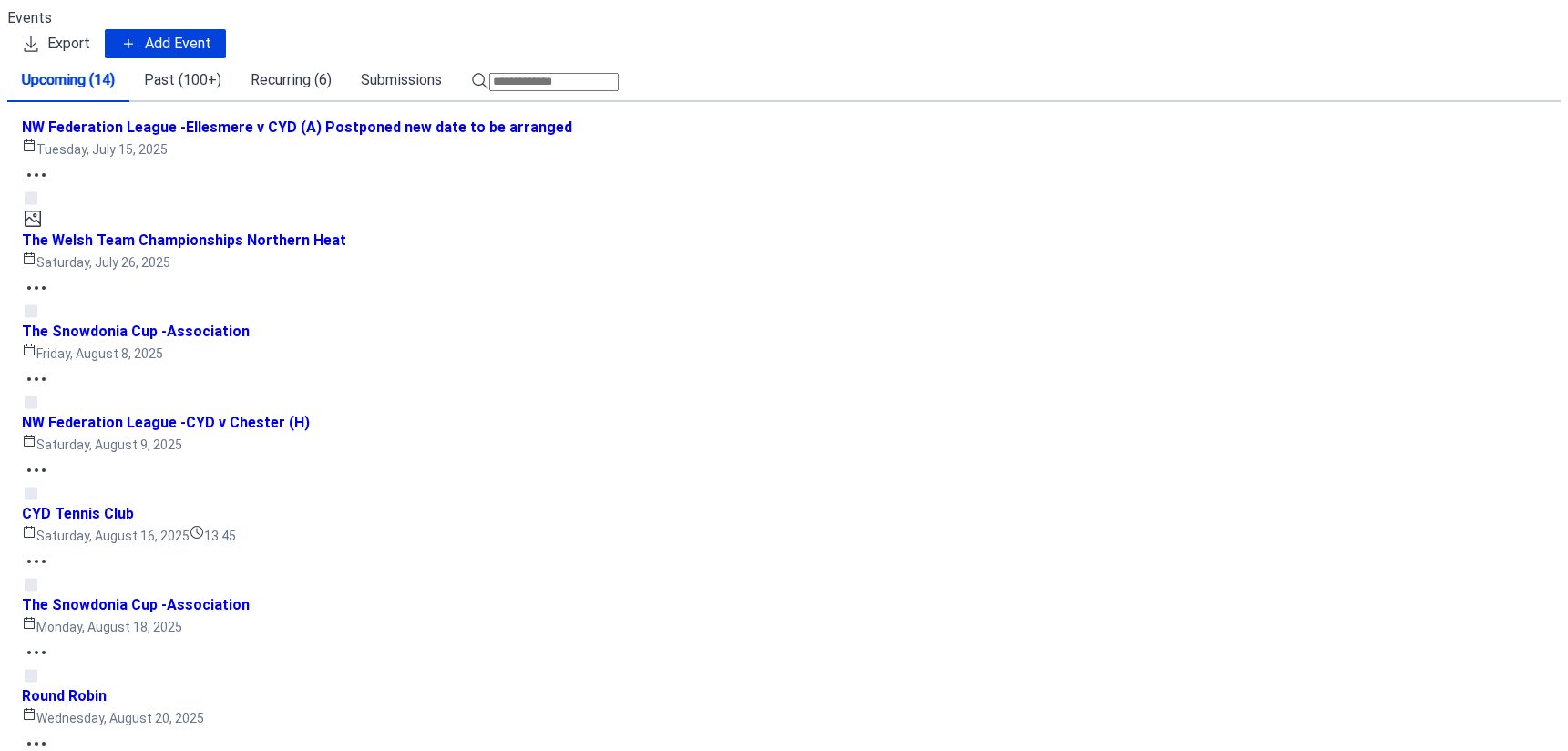 click on "Competitive Match Training" at bounding box center [316, 1960] 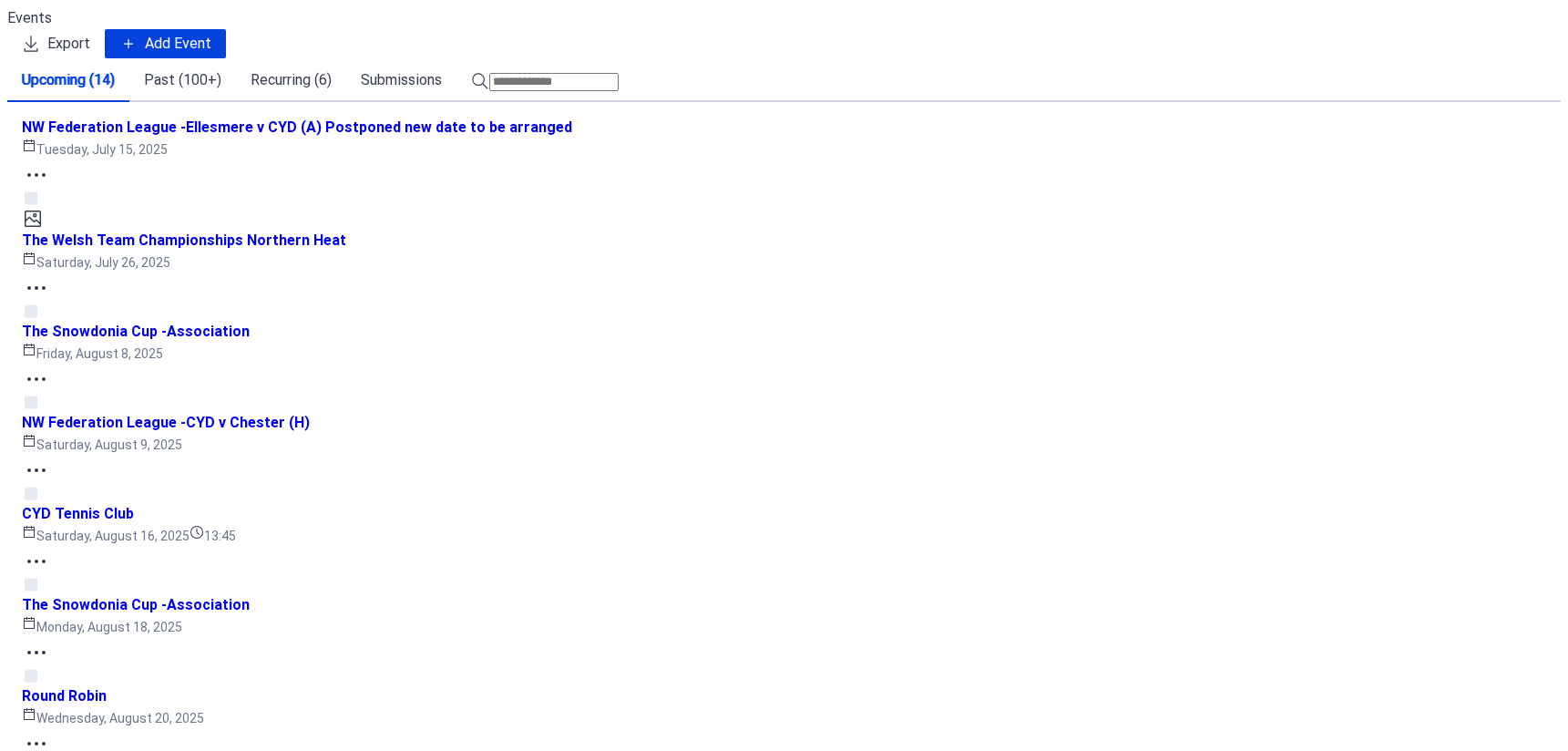 click at bounding box center (547, 1711) 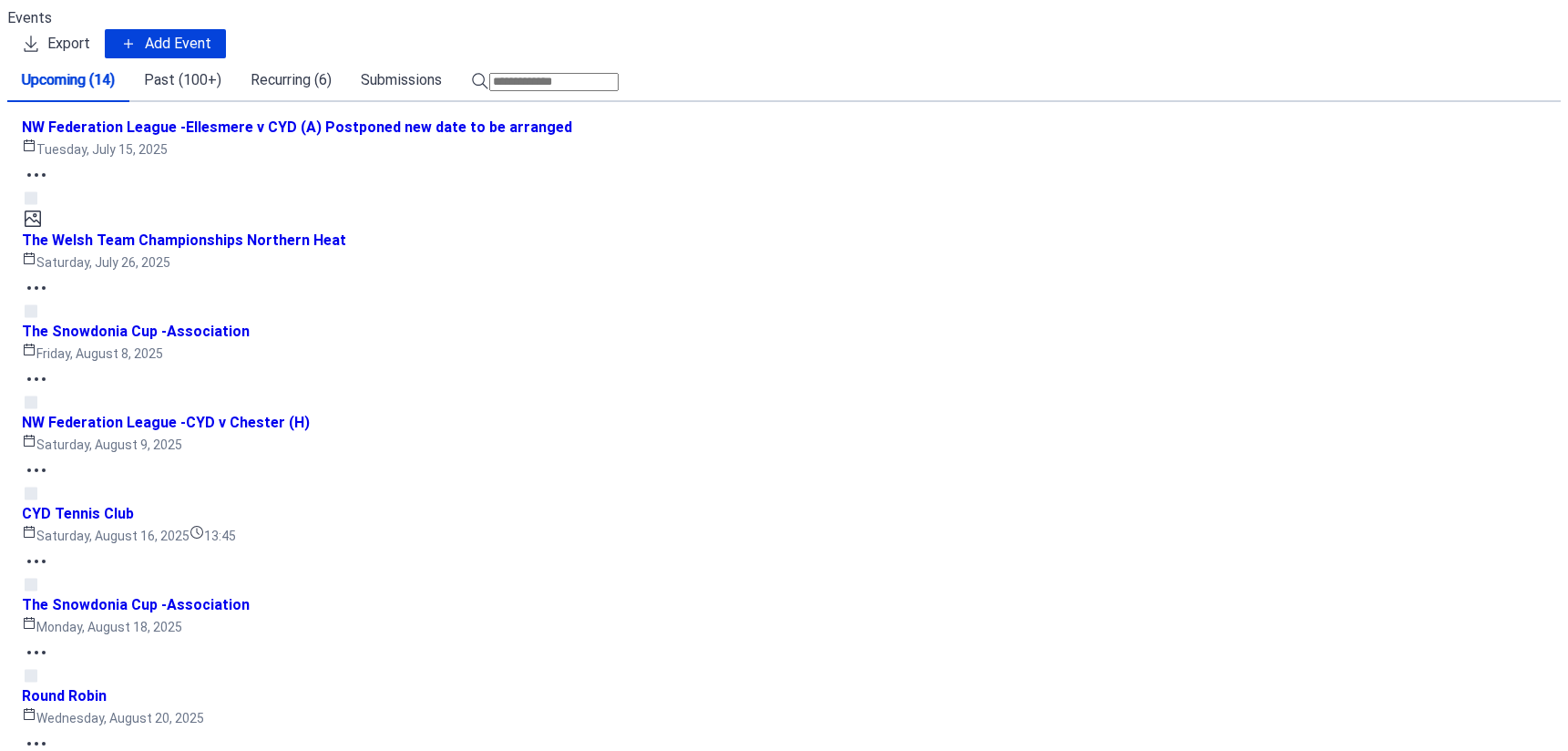 scroll, scrollTop: 0, scrollLeft: 0, axis: both 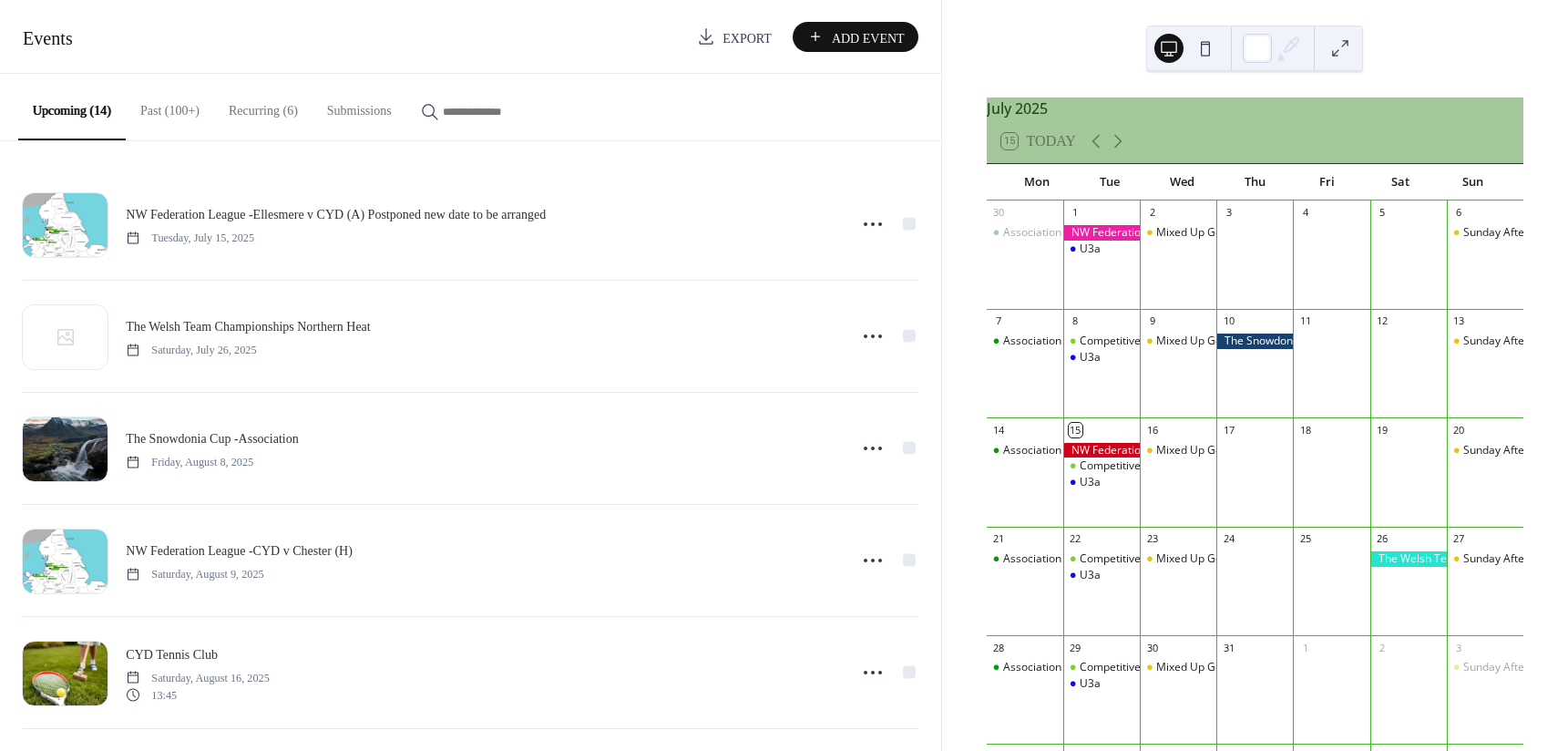 click on "Recurring (6)" at bounding box center (263, 106) 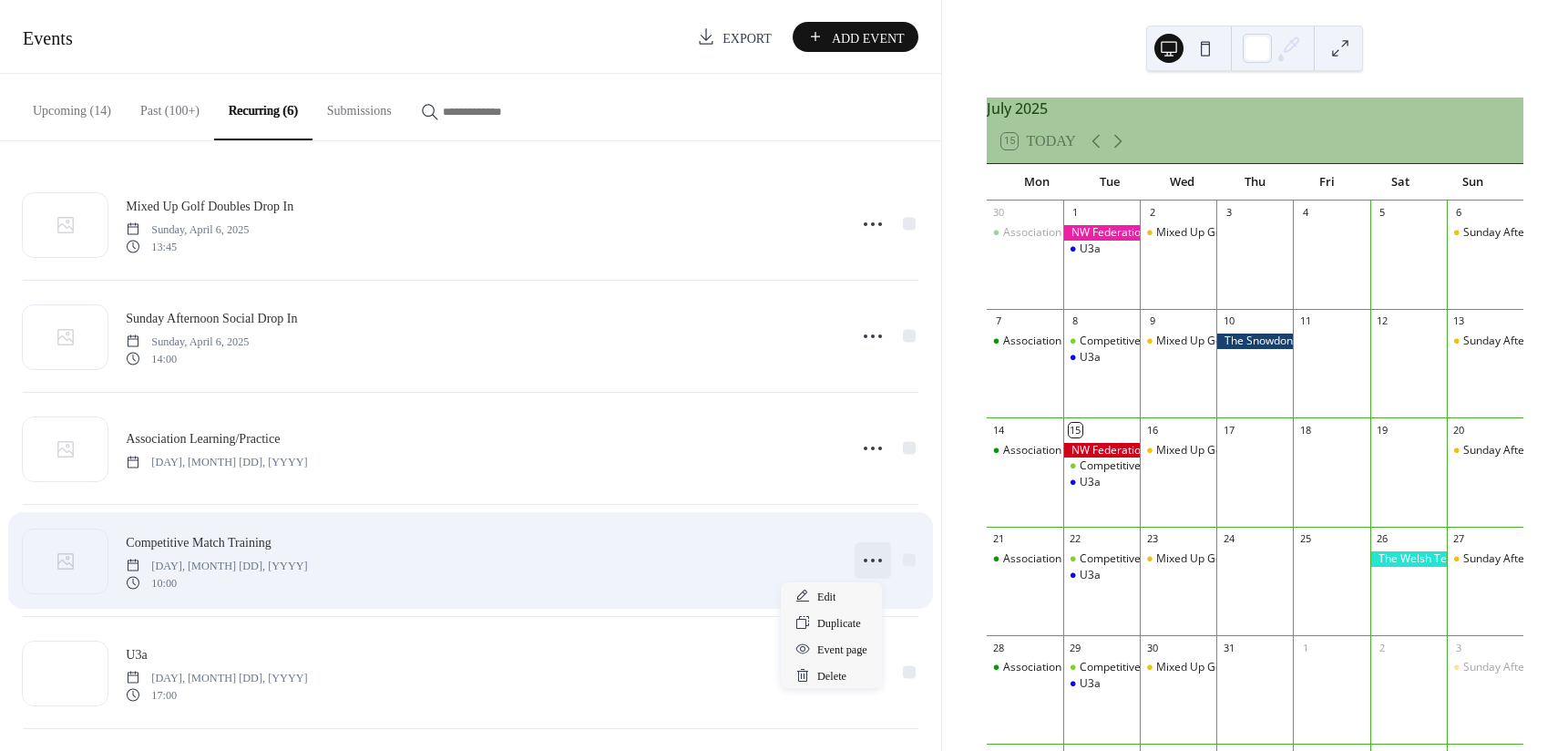 click 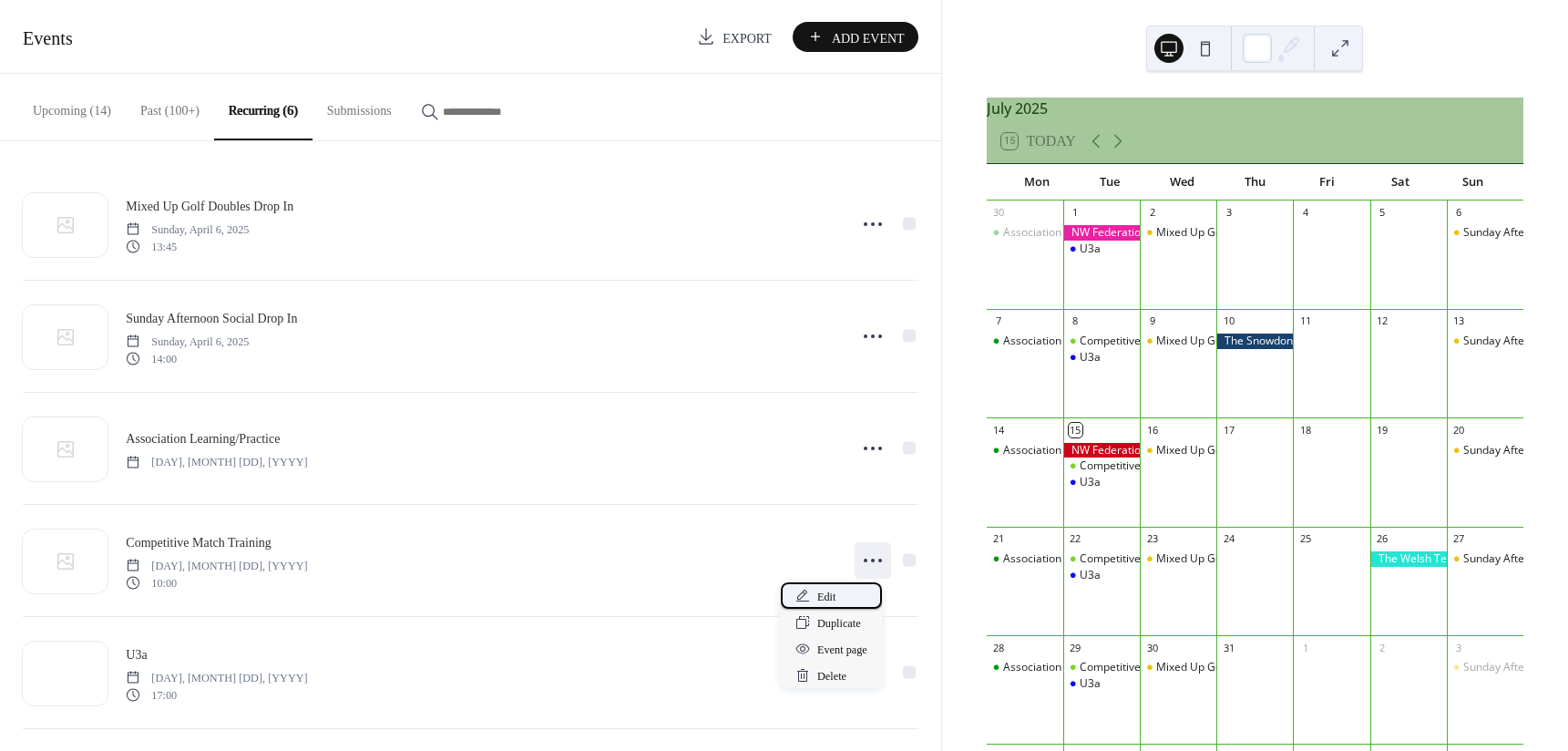 click on "Edit" at bounding box center [826, 597] 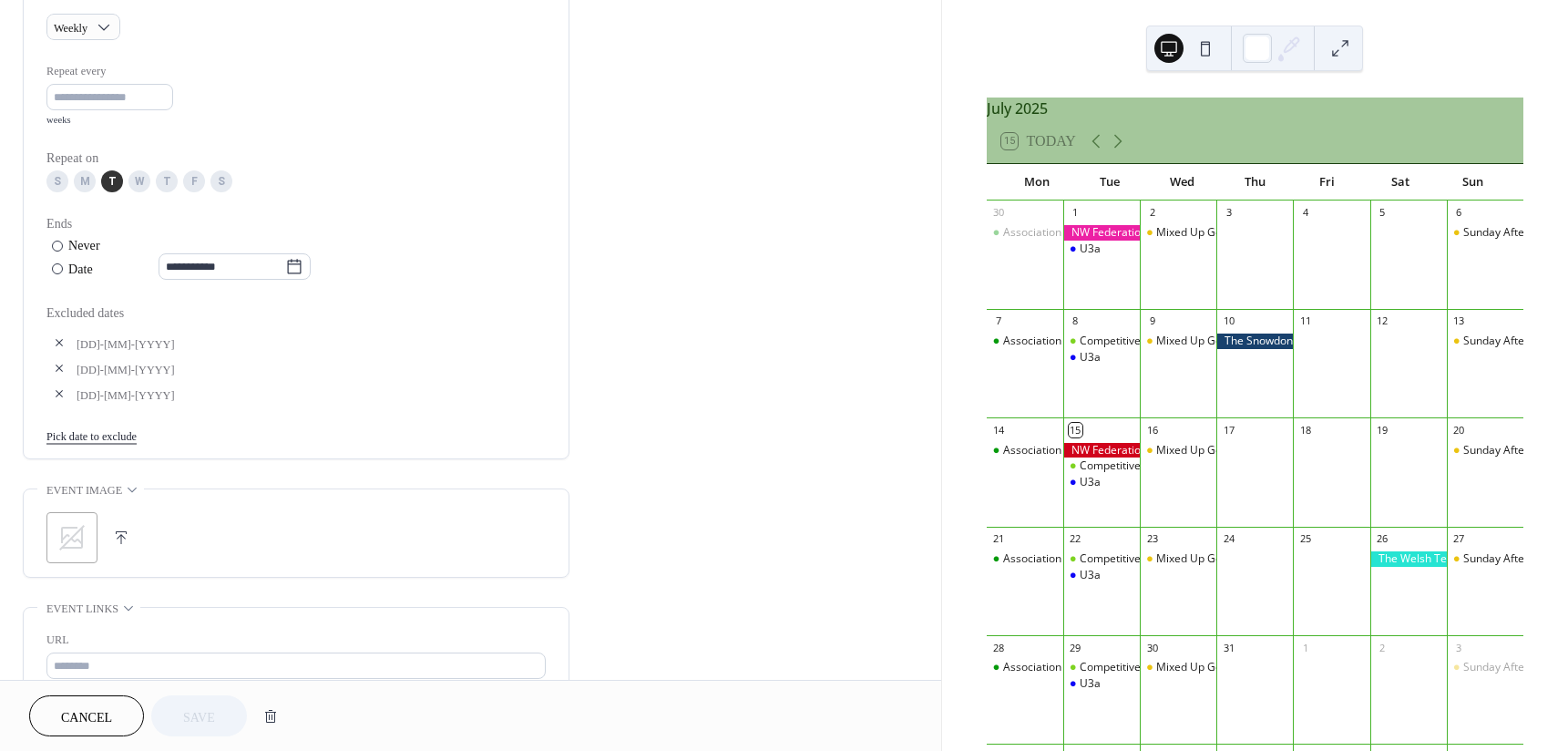scroll, scrollTop: 911, scrollLeft: 0, axis: vertical 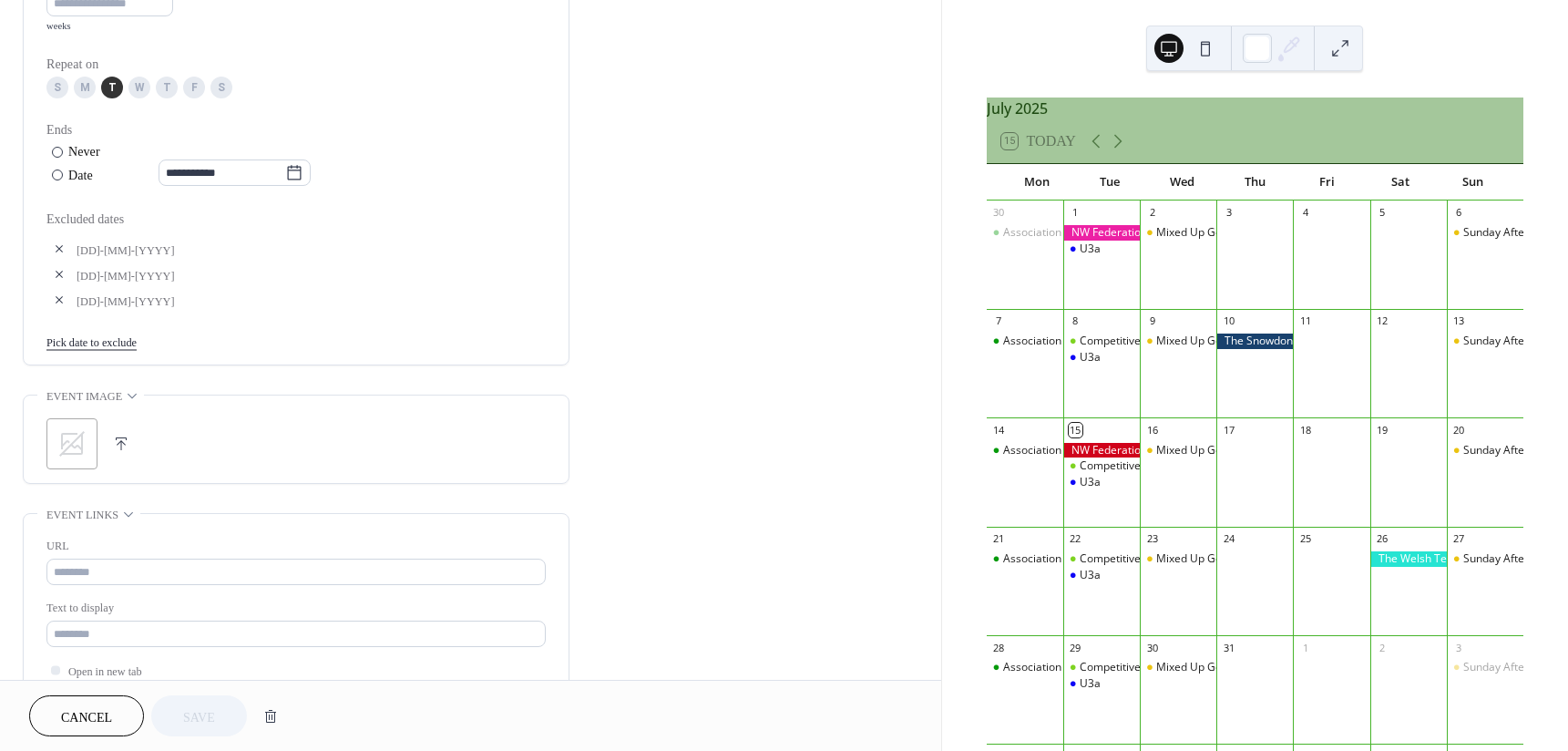 click on "Pick date to exclude" at bounding box center (91, 341) 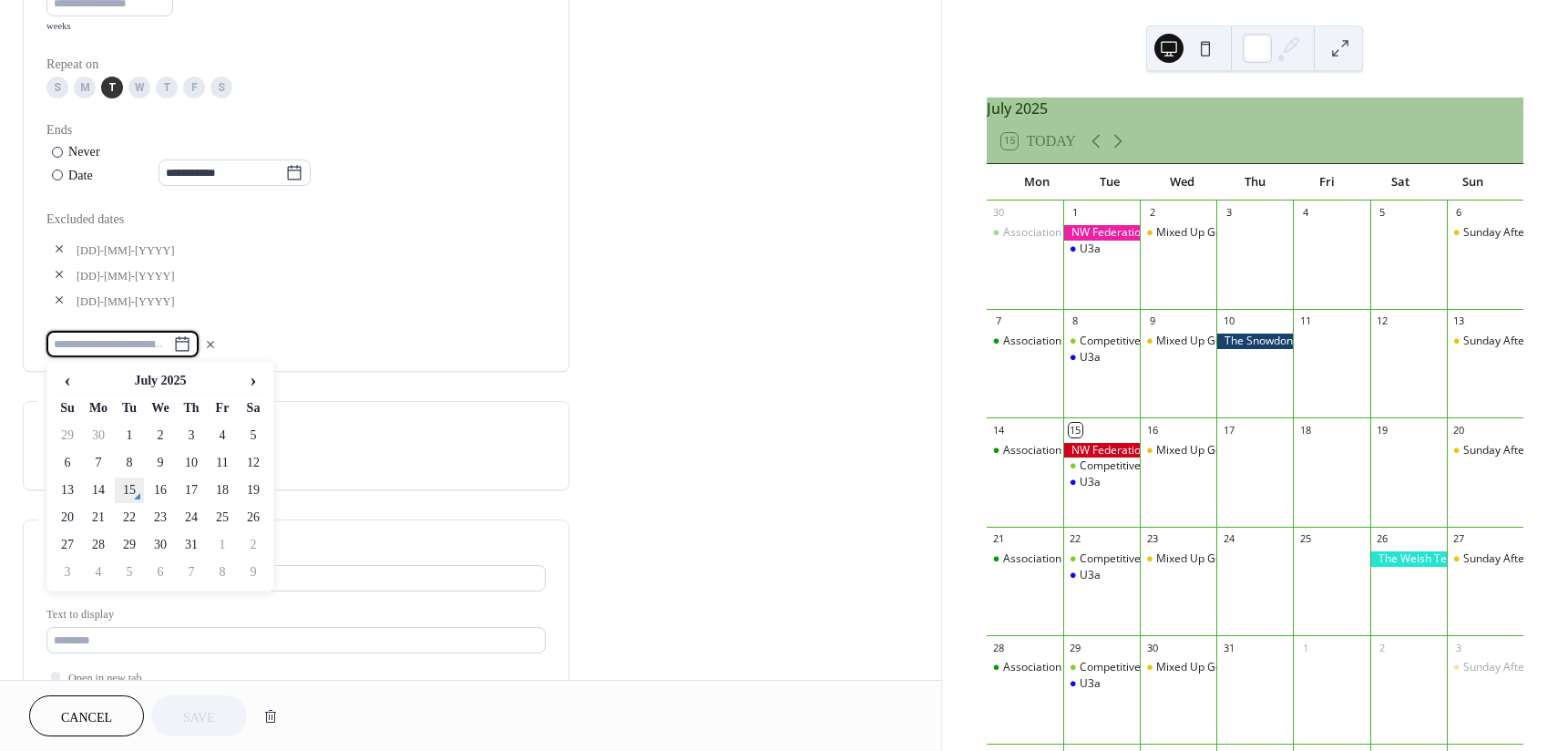 click on "15" at bounding box center (129, 490) 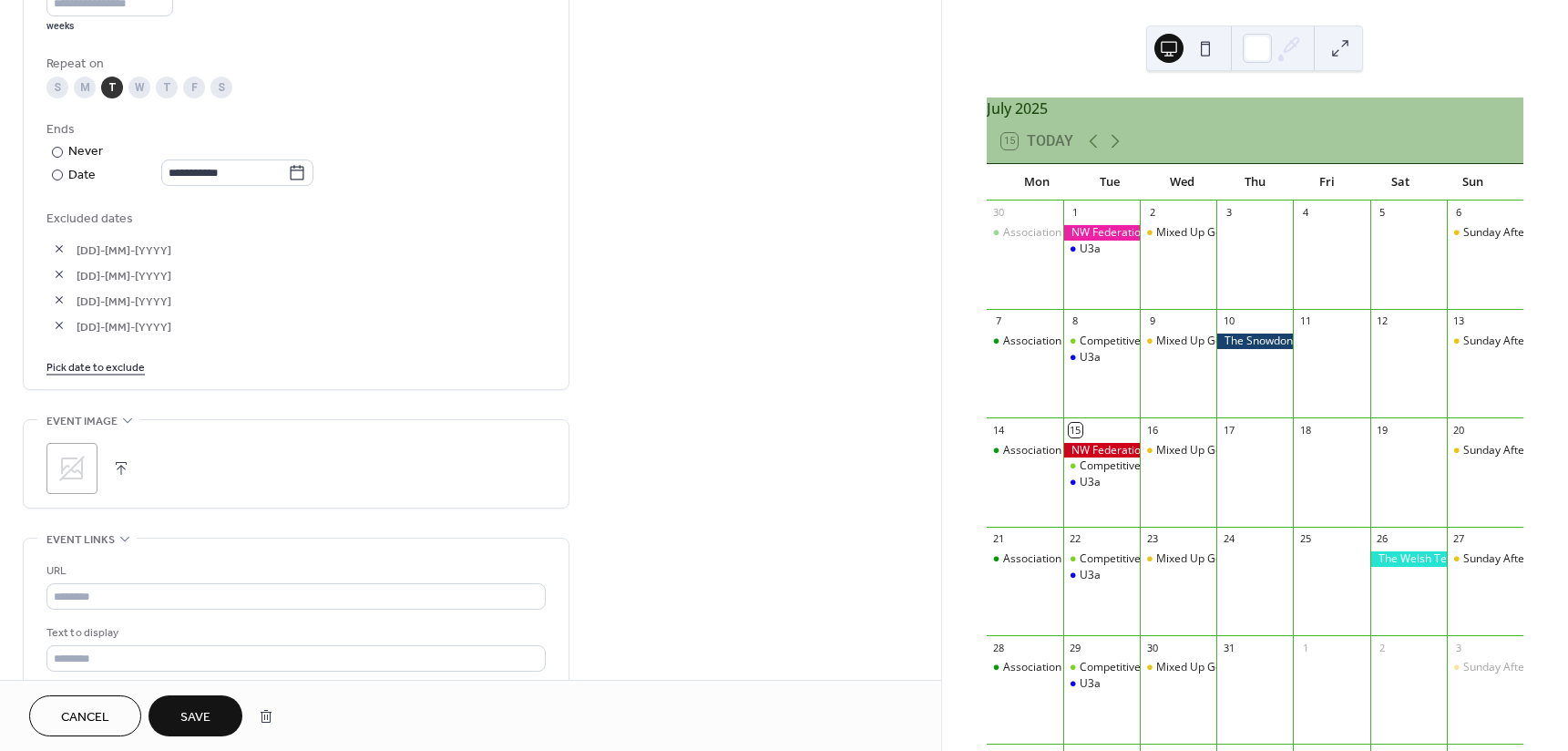 click on "Save" at bounding box center (195, 717) 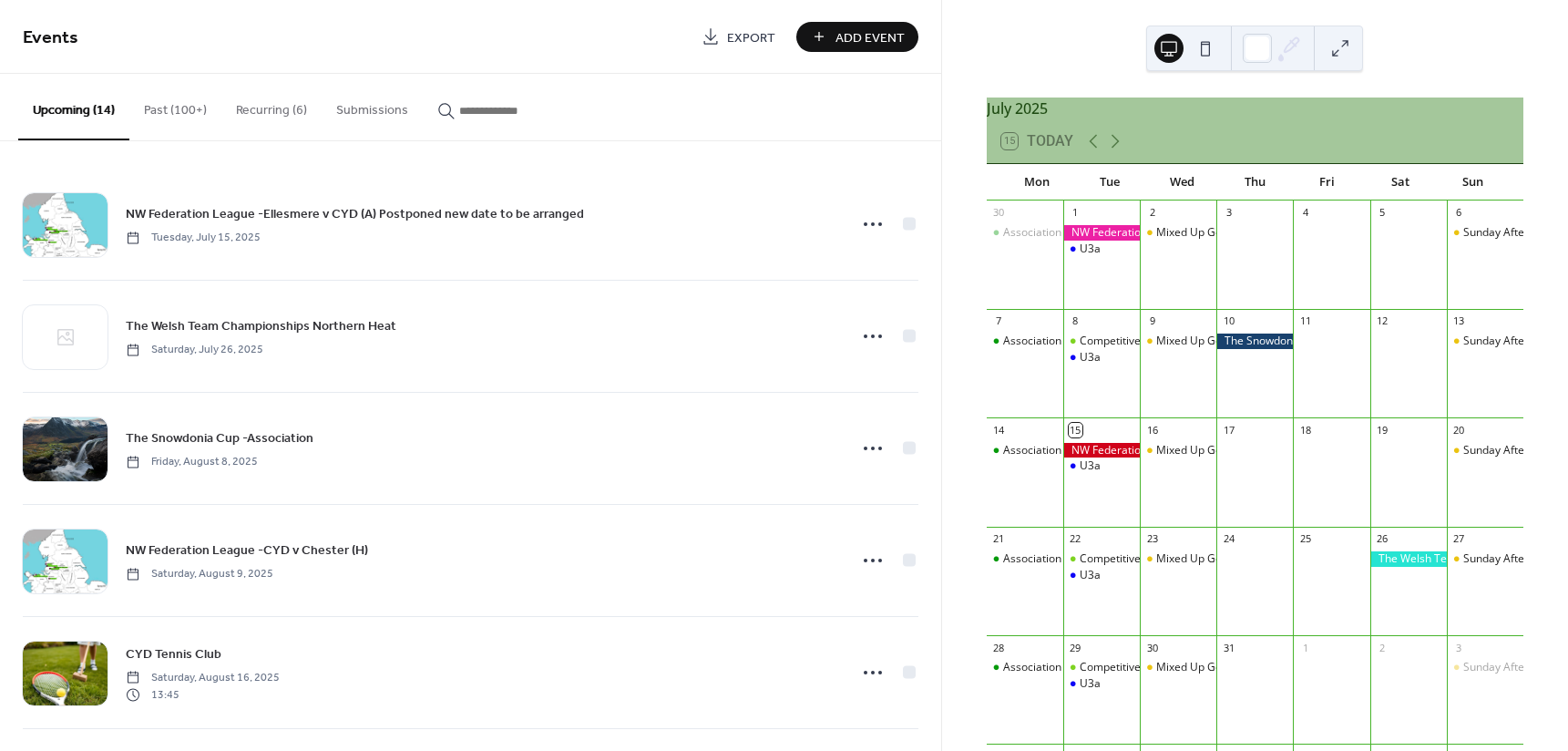 click on "Add Event" at bounding box center [870, 37] 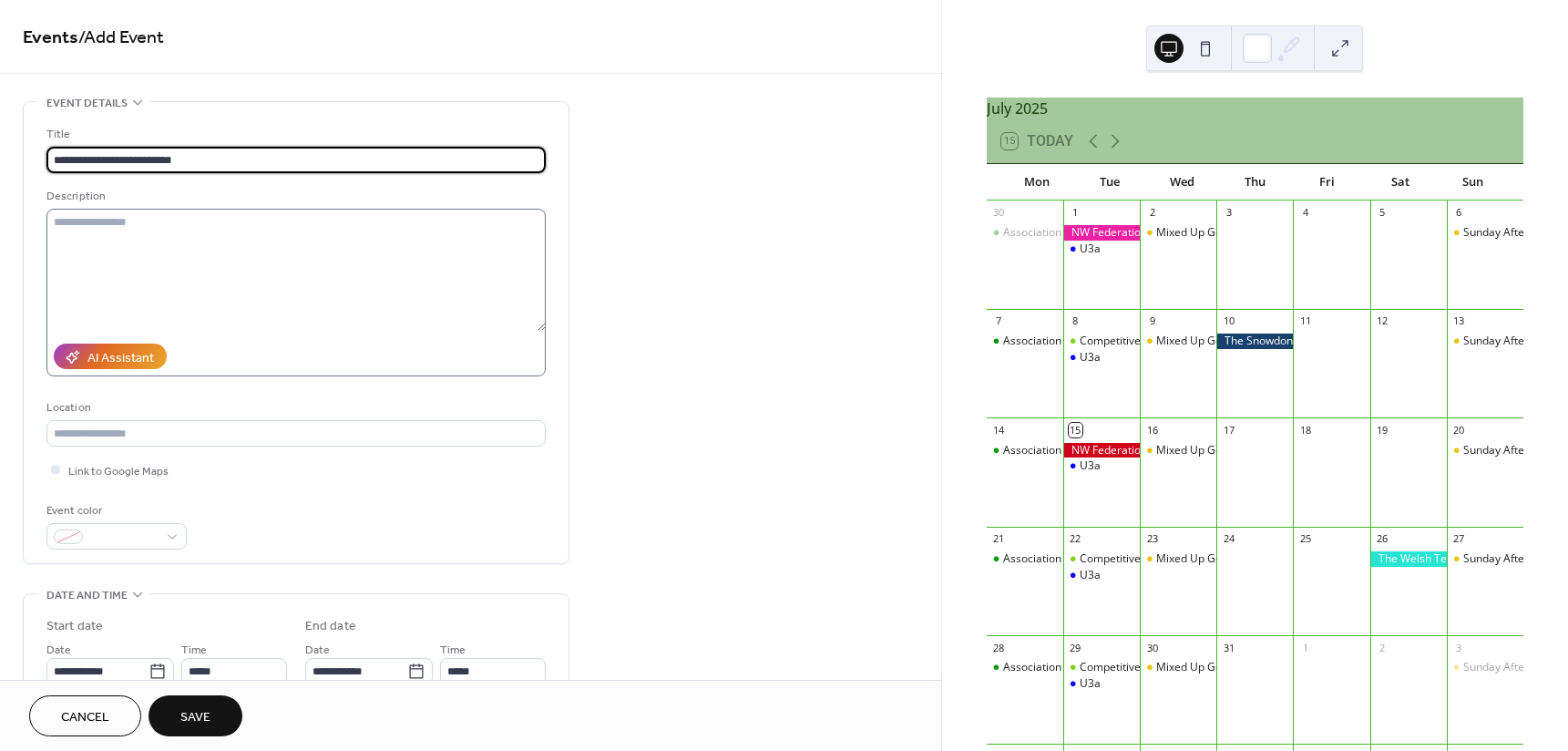 type on "**********" 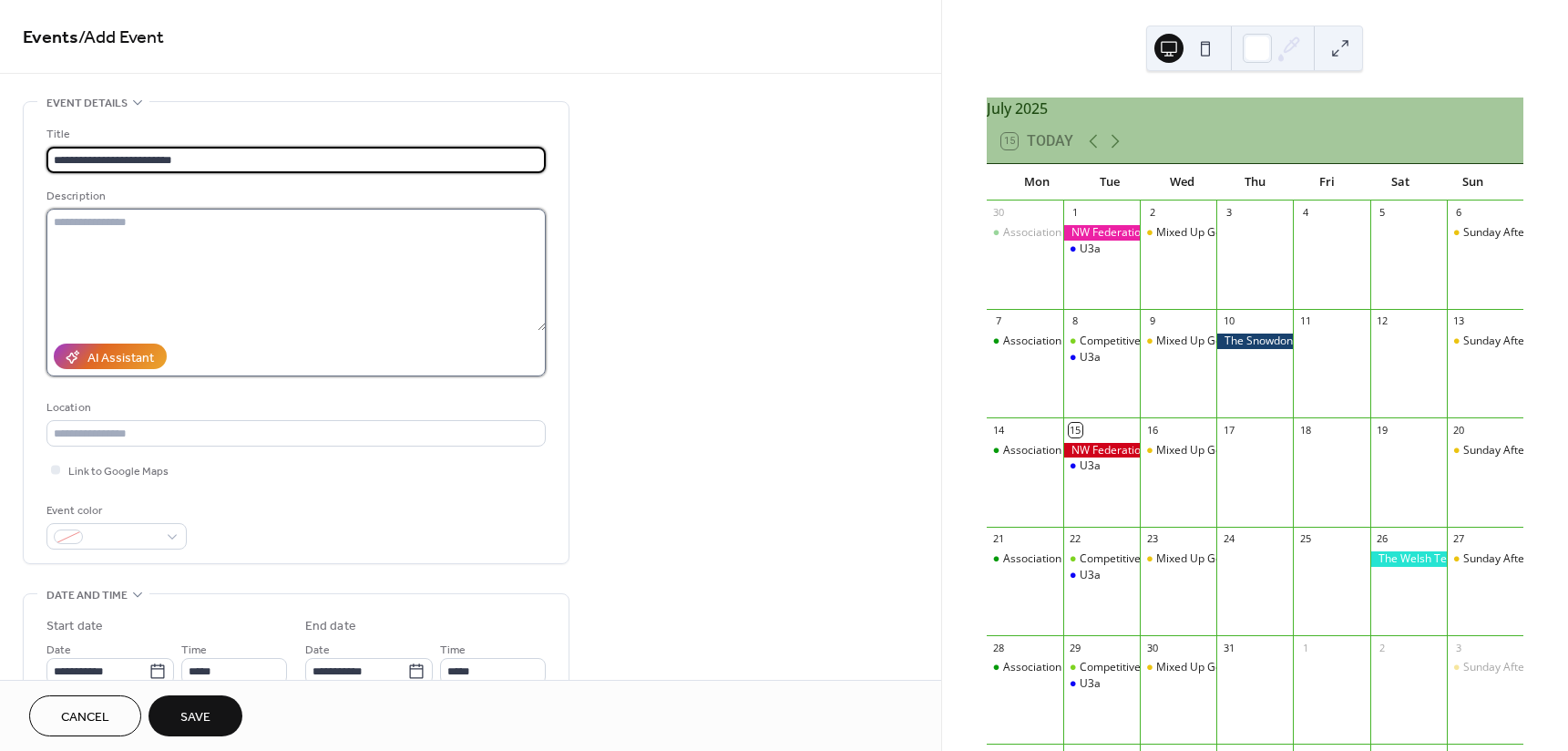 click at bounding box center (296, 270) 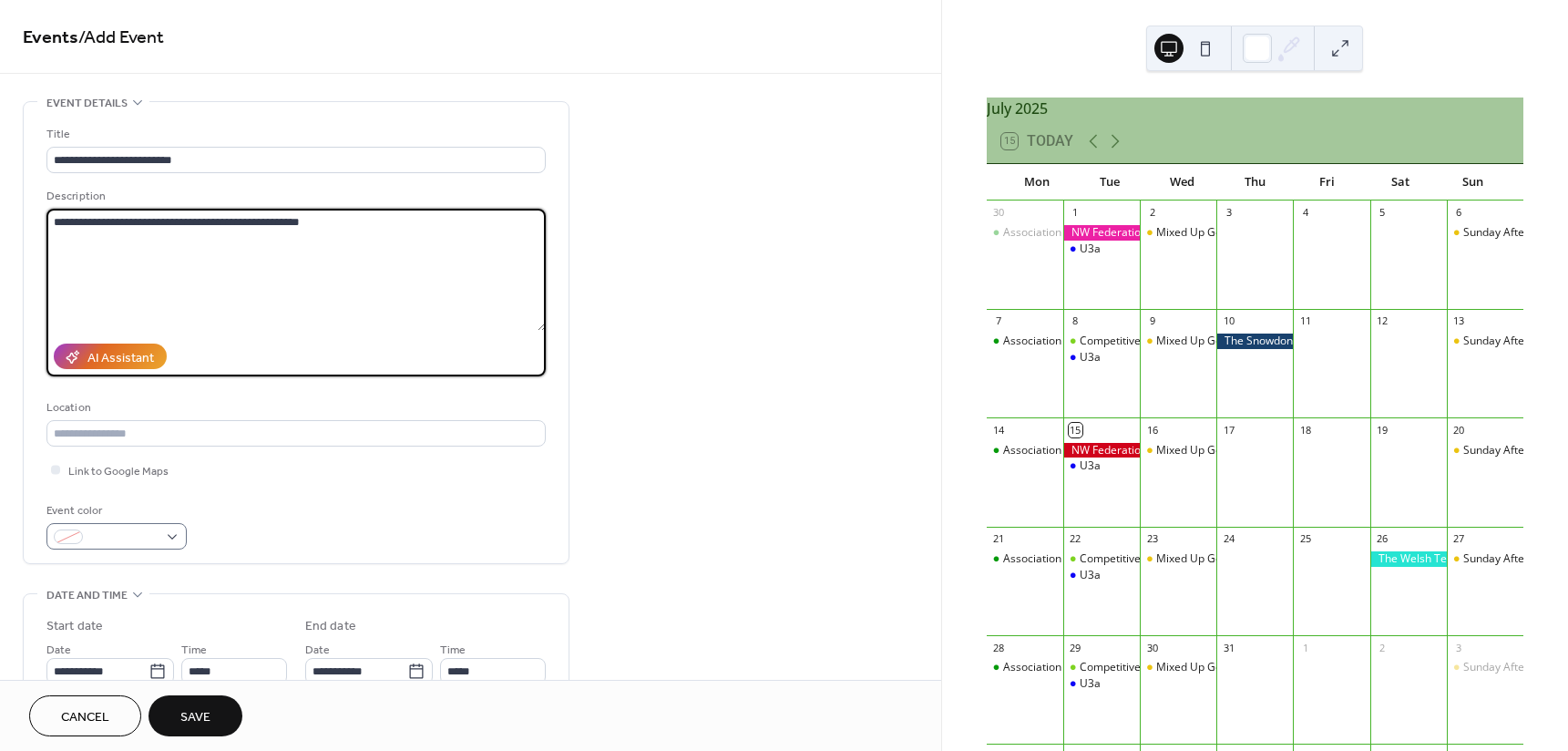 type on "**********" 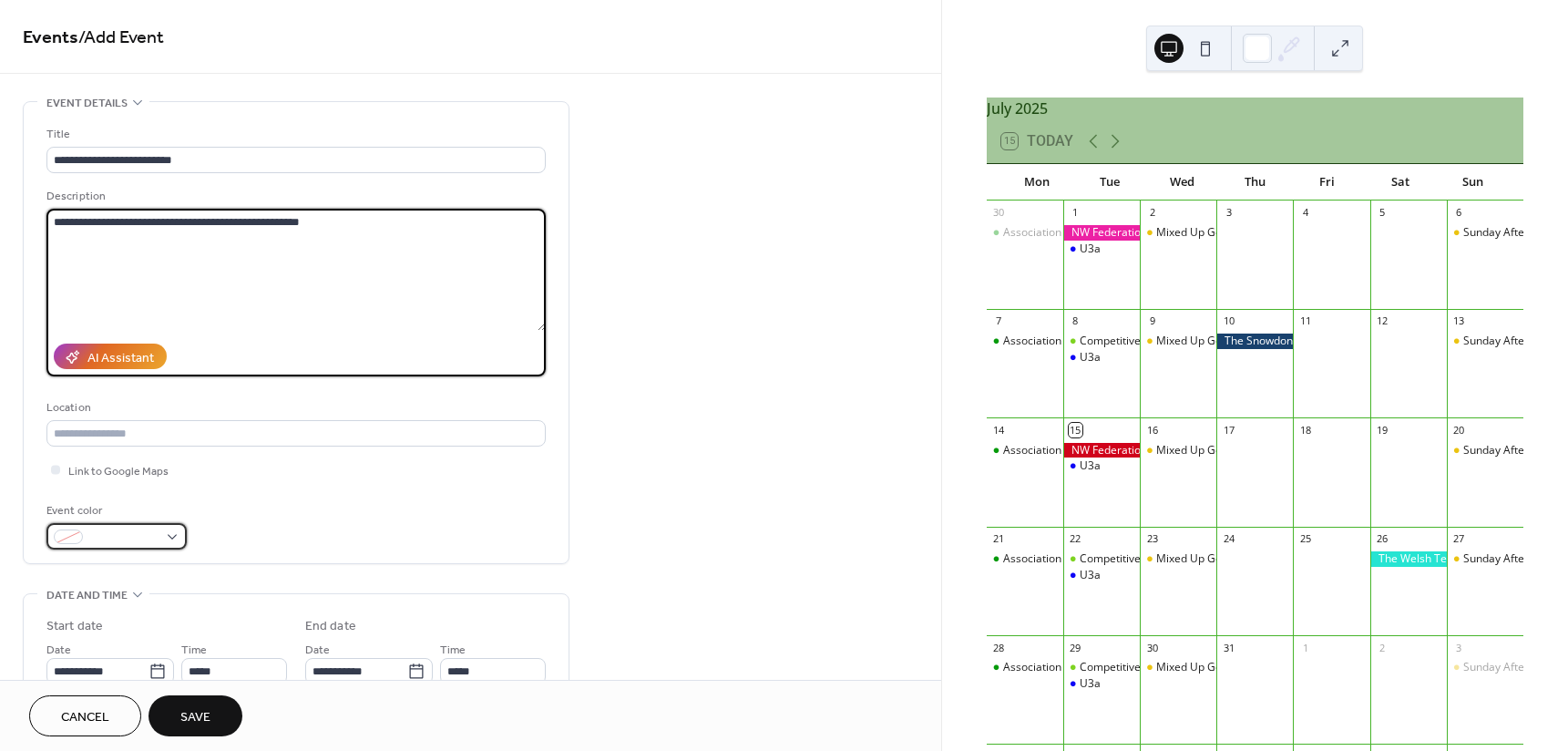 click at bounding box center (117, 536) 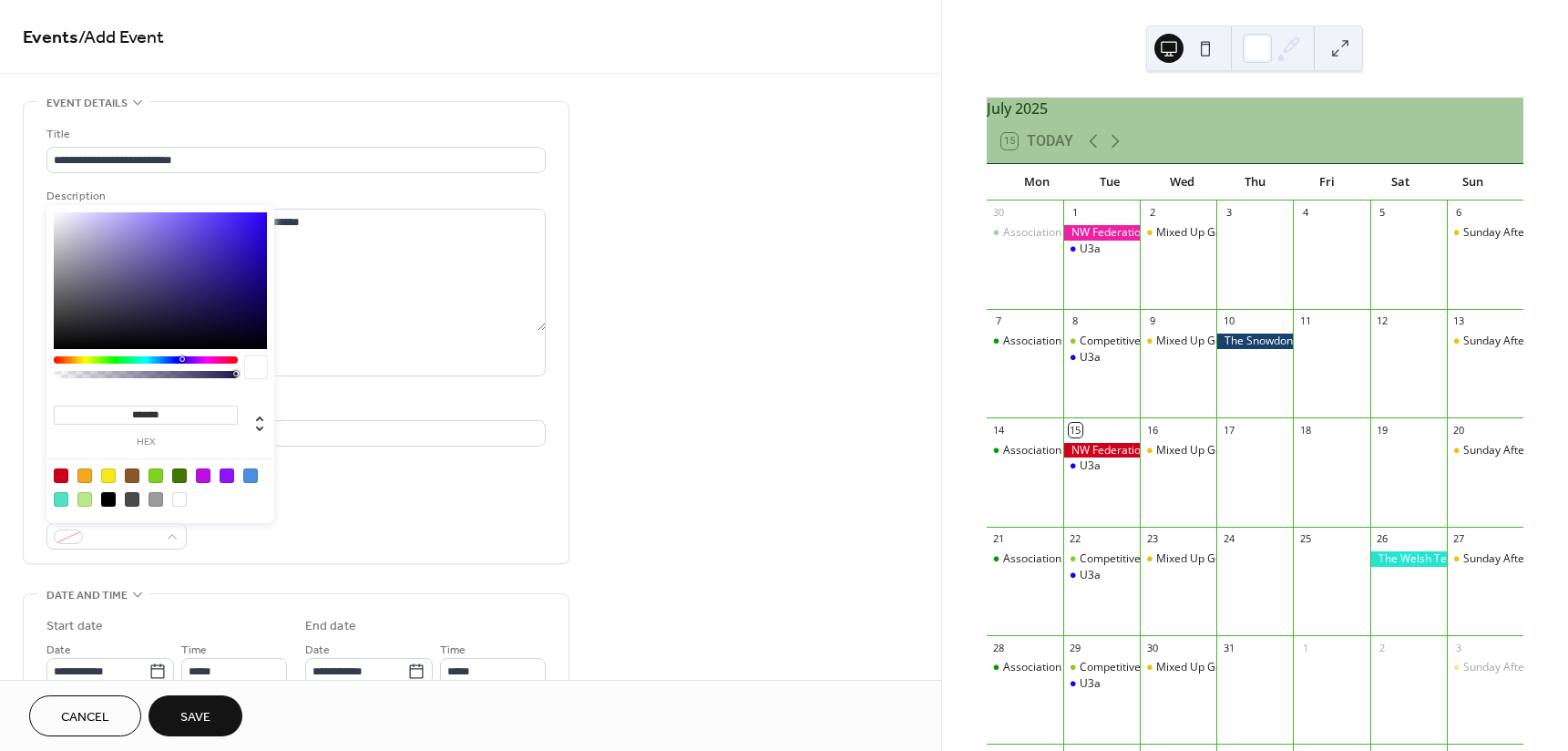 click at bounding box center (61, 476) 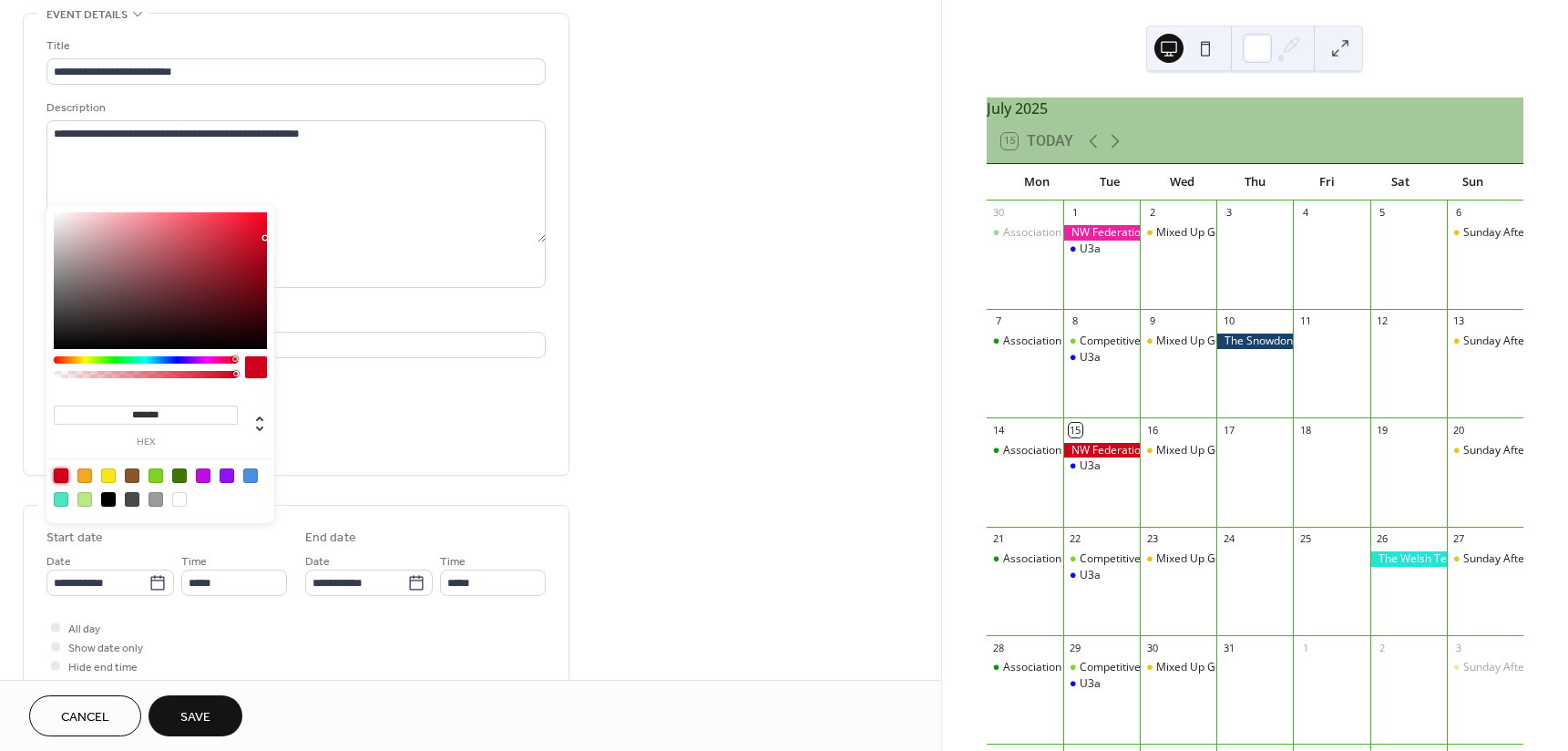 scroll, scrollTop: 0, scrollLeft: 0, axis: both 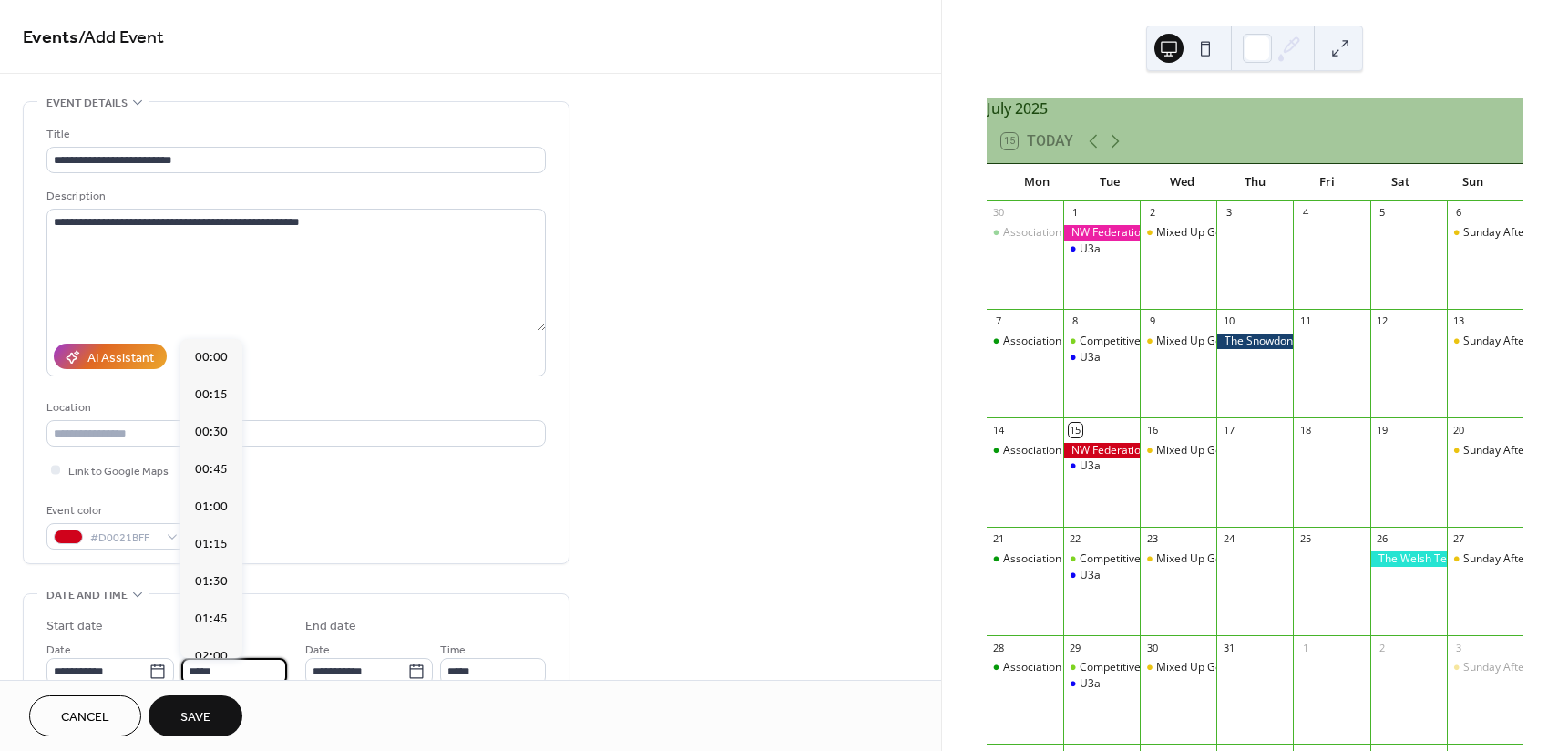 click on "*****" at bounding box center [234, 671] 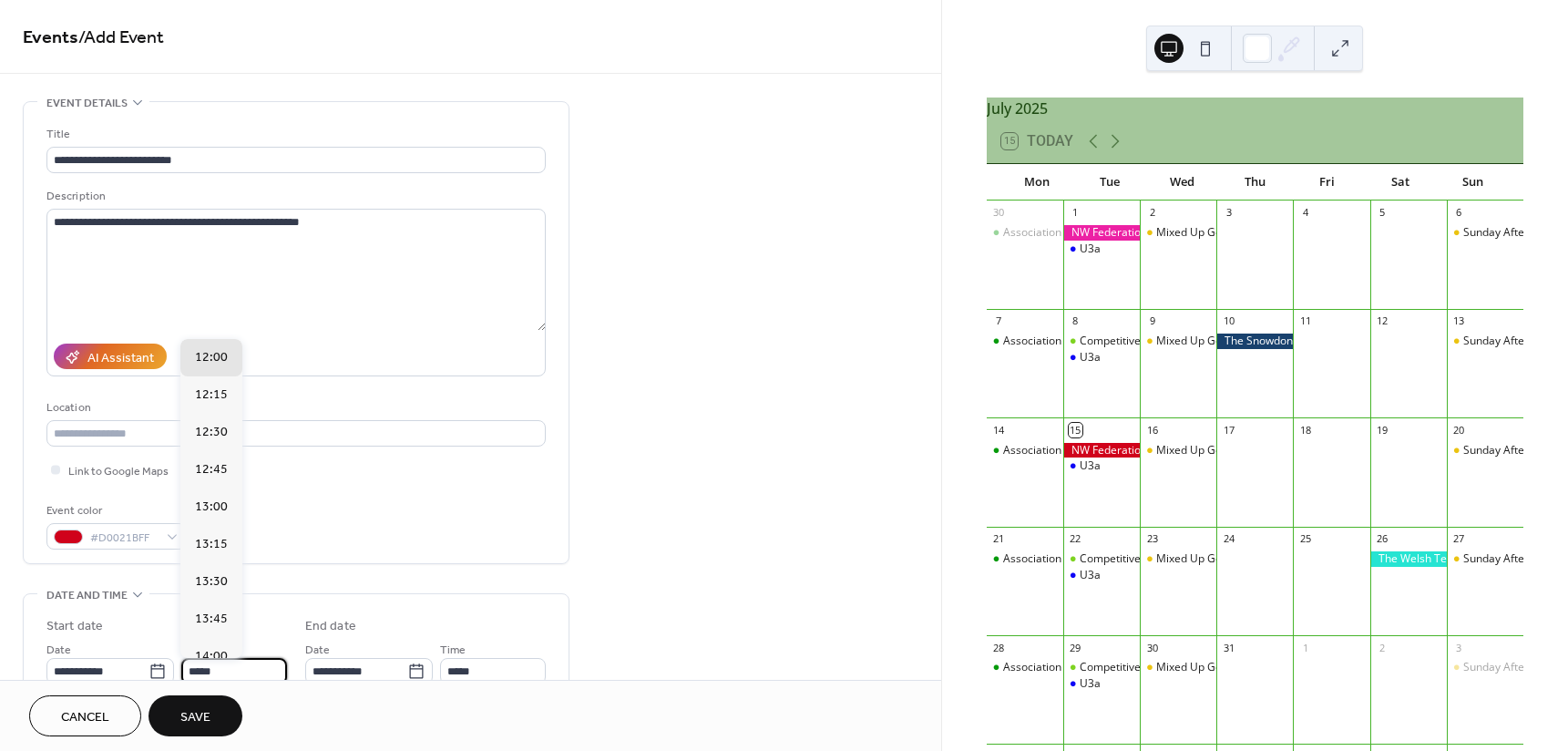 scroll, scrollTop: 1490, scrollLeft: 0, axis: vertical 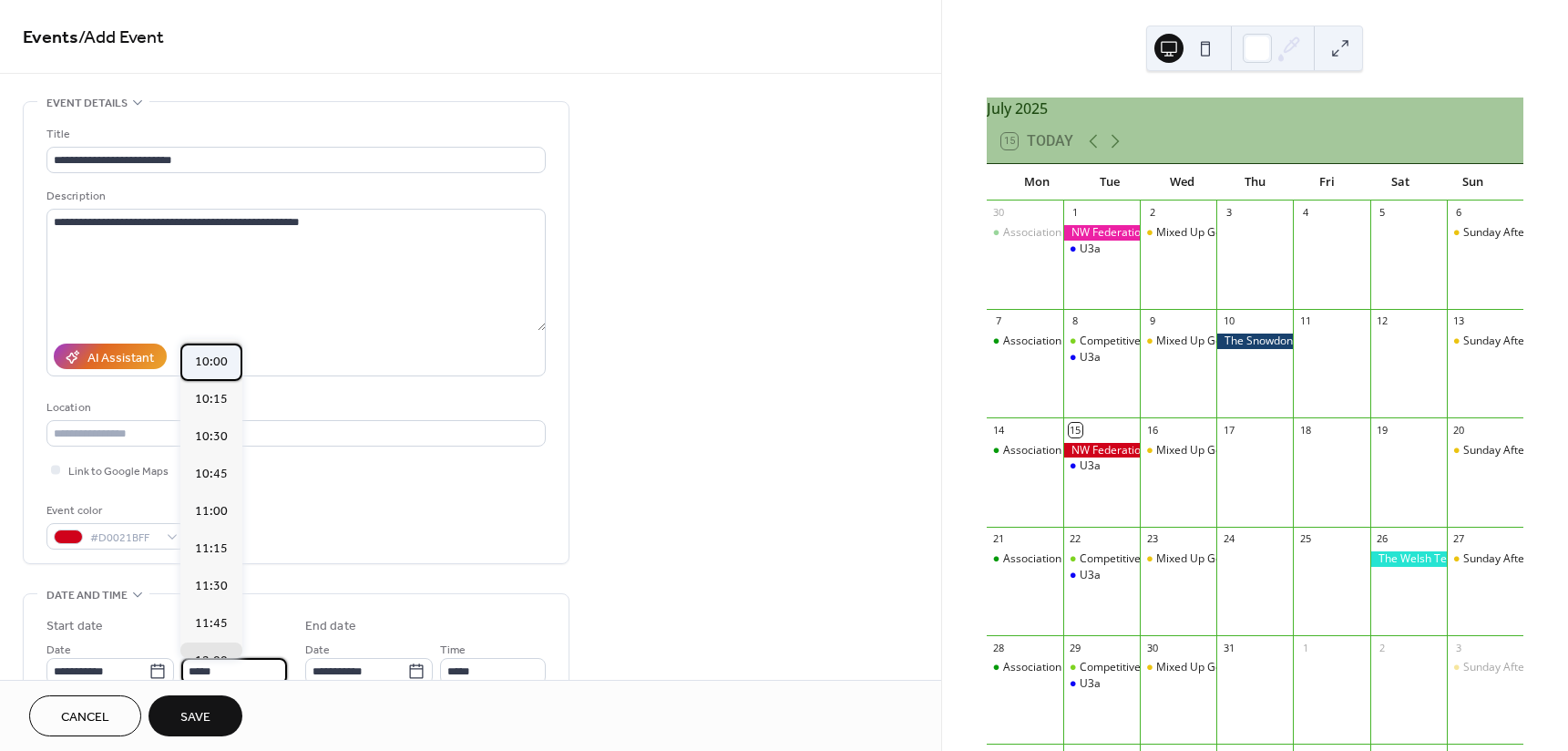 click on "10:00" at bounding box center (211, 362) 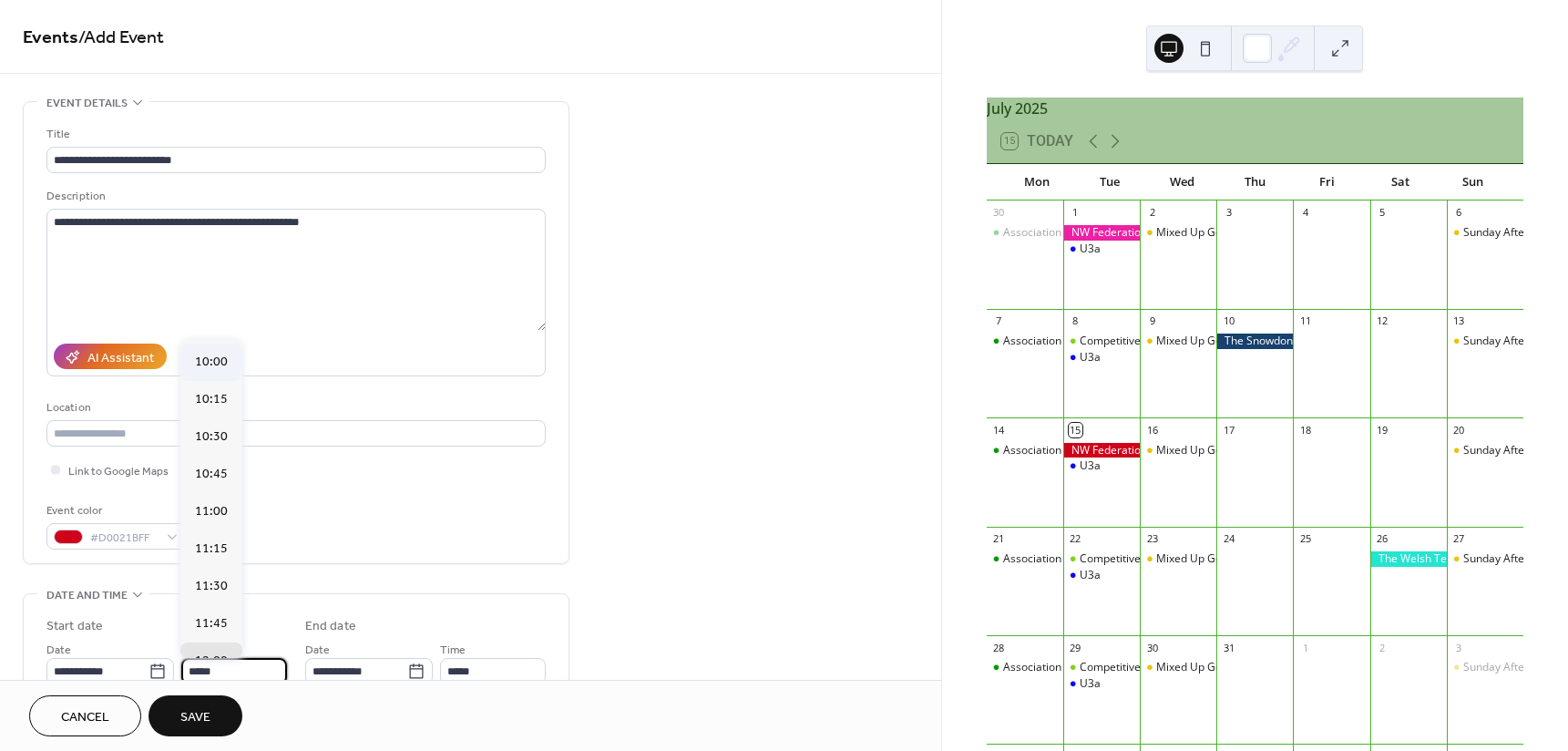 type on "*****" 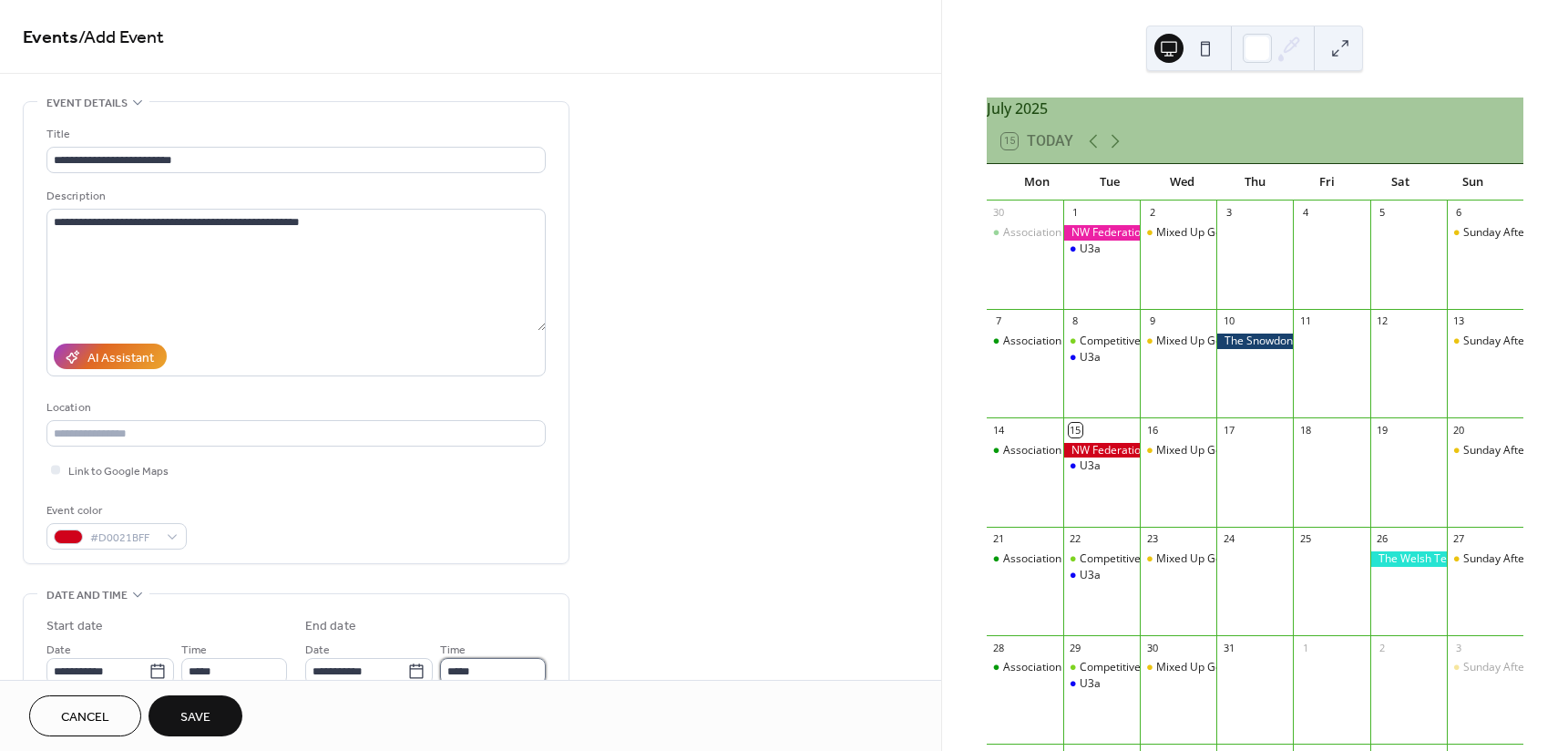 click on "*****" at bounding box center [493, 671] 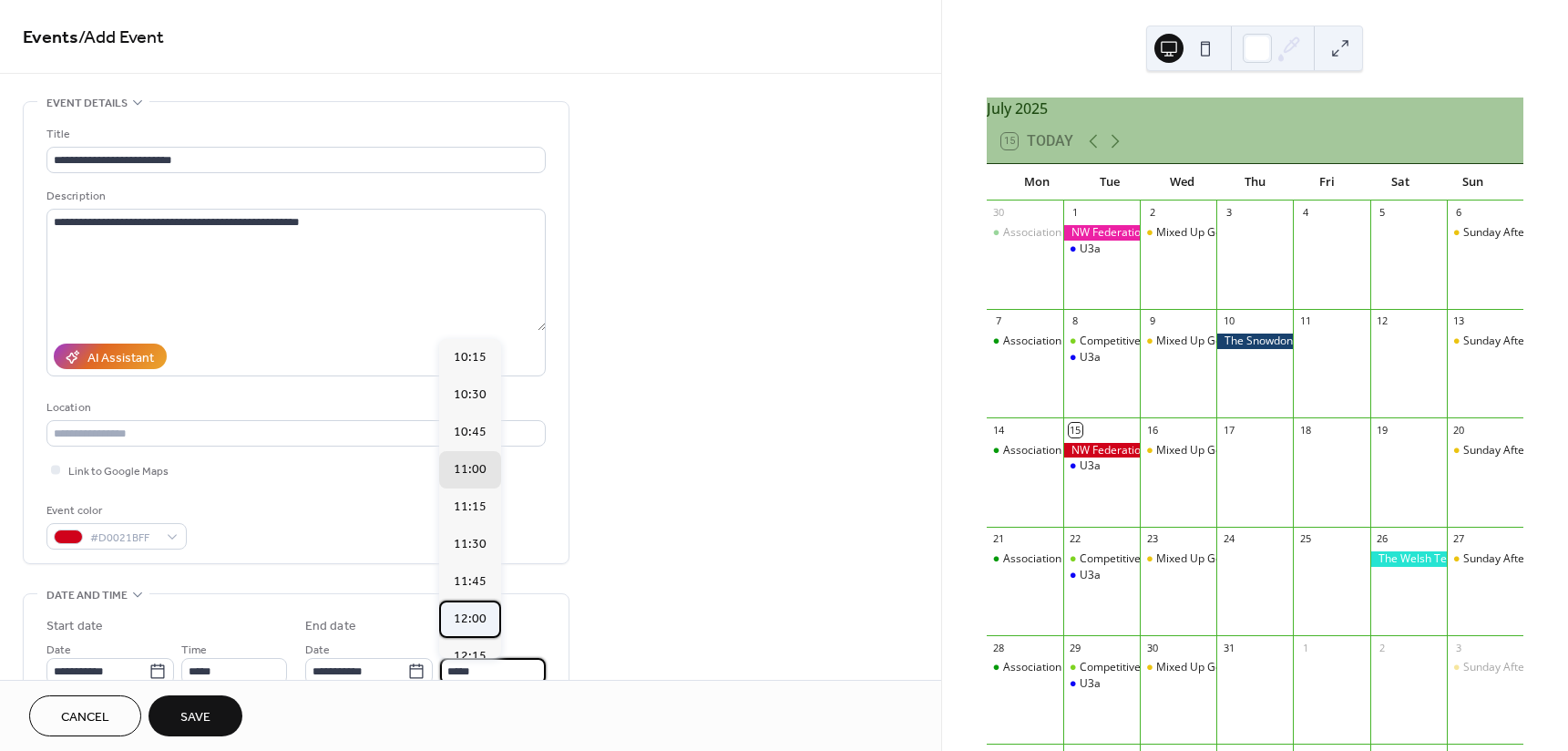 click on "12:00" at bounding box center (470, 619) 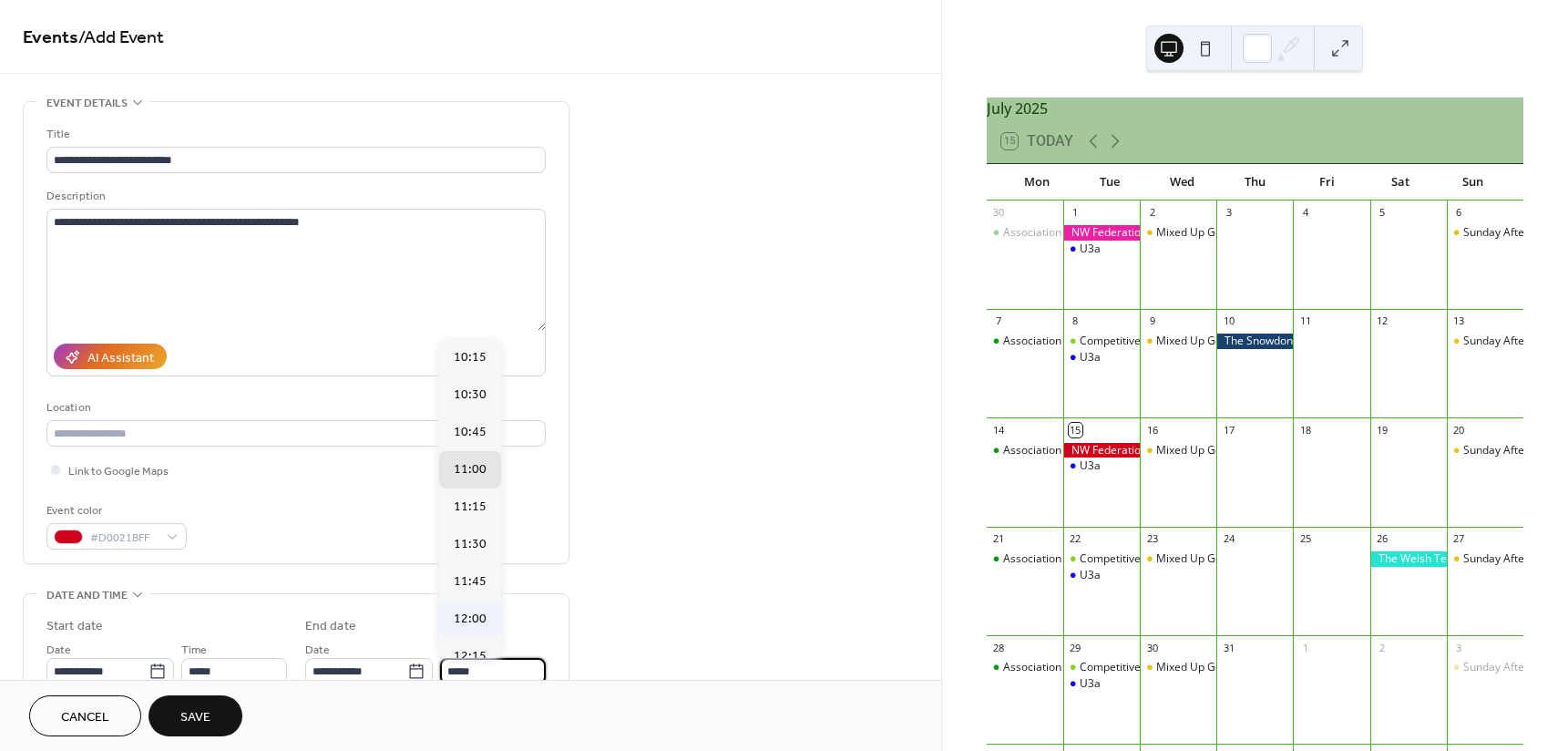 type on "*****" 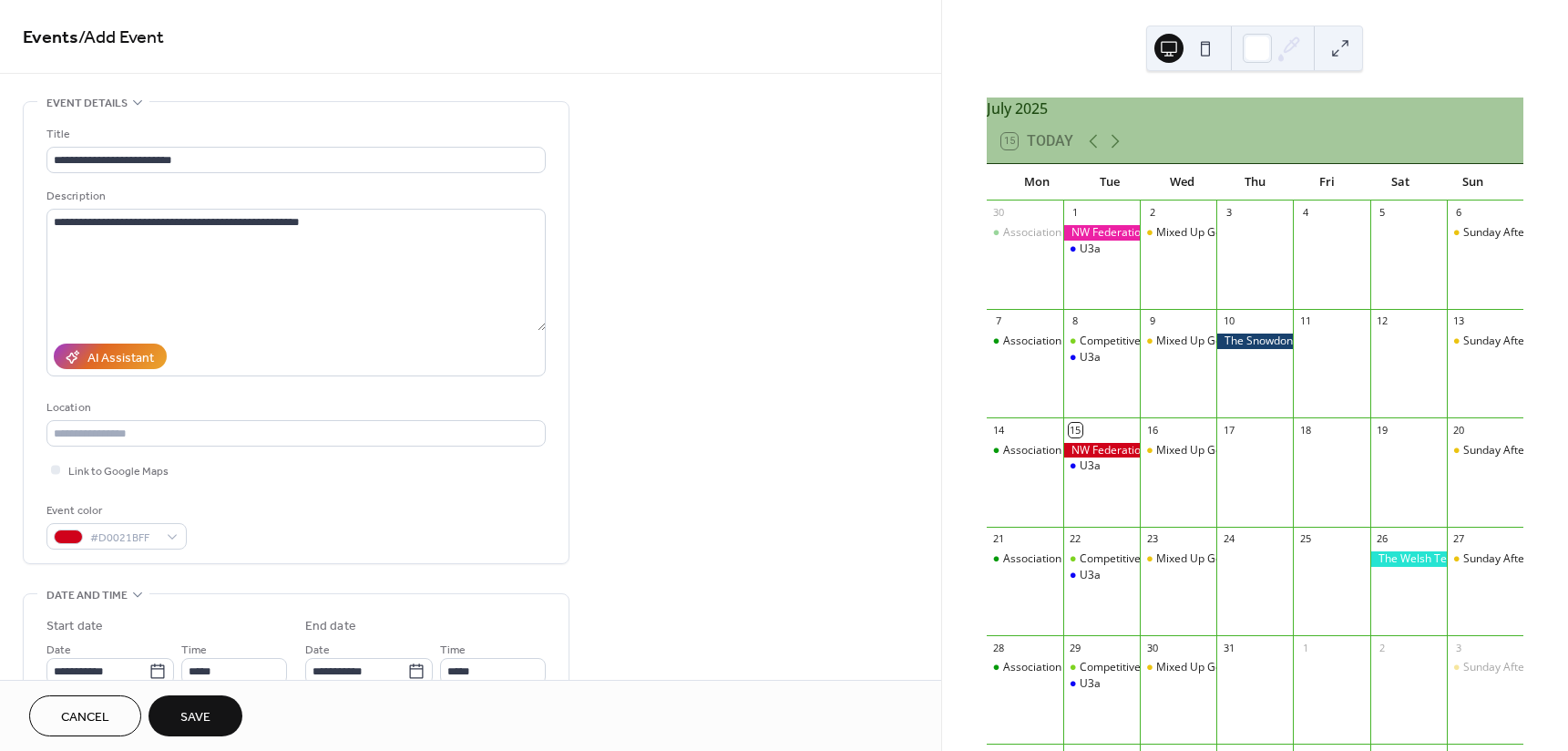 scroll, scrollTop: 303, scrollLeft: 0, axis: vertical 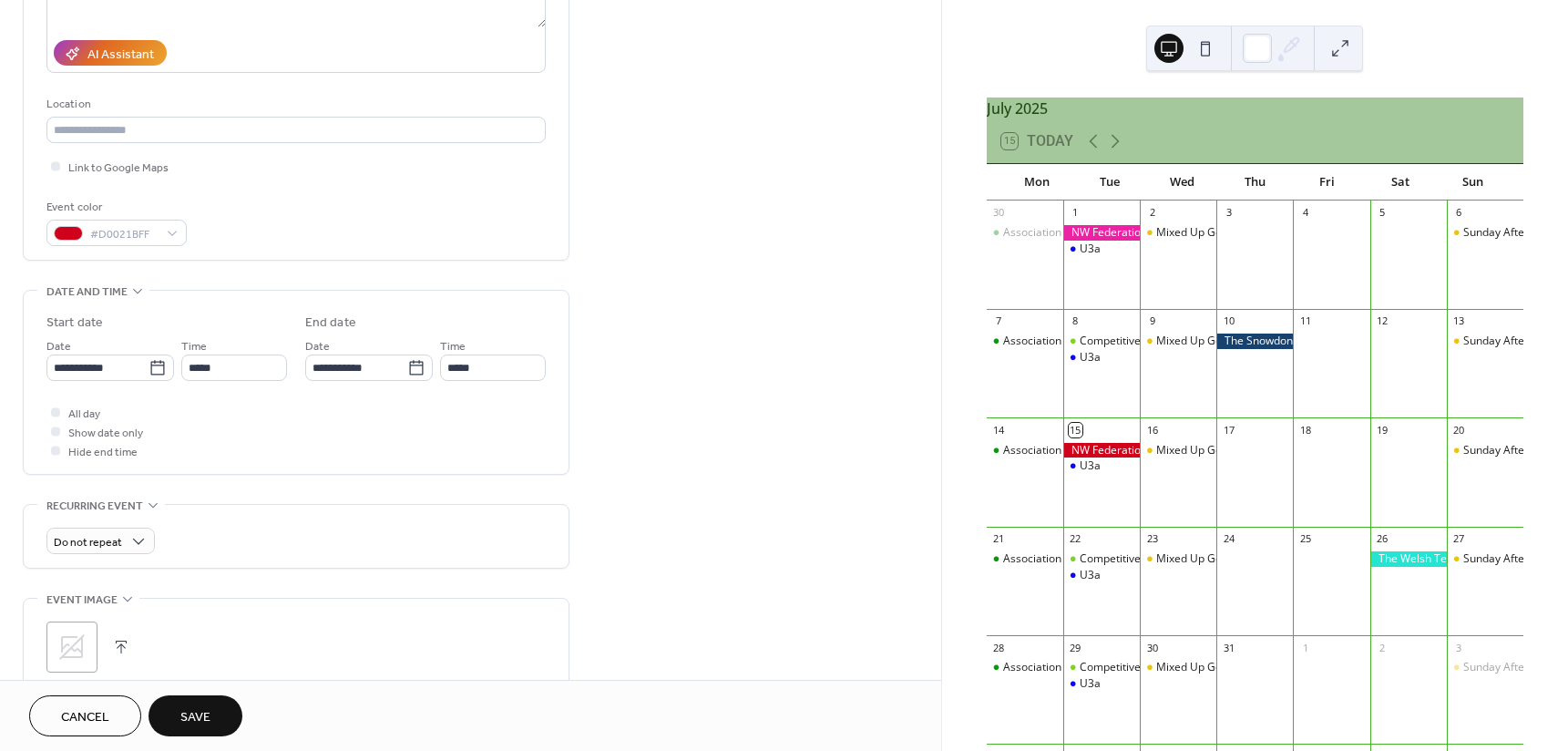 click on "Save" at bounding box center (195, 717) 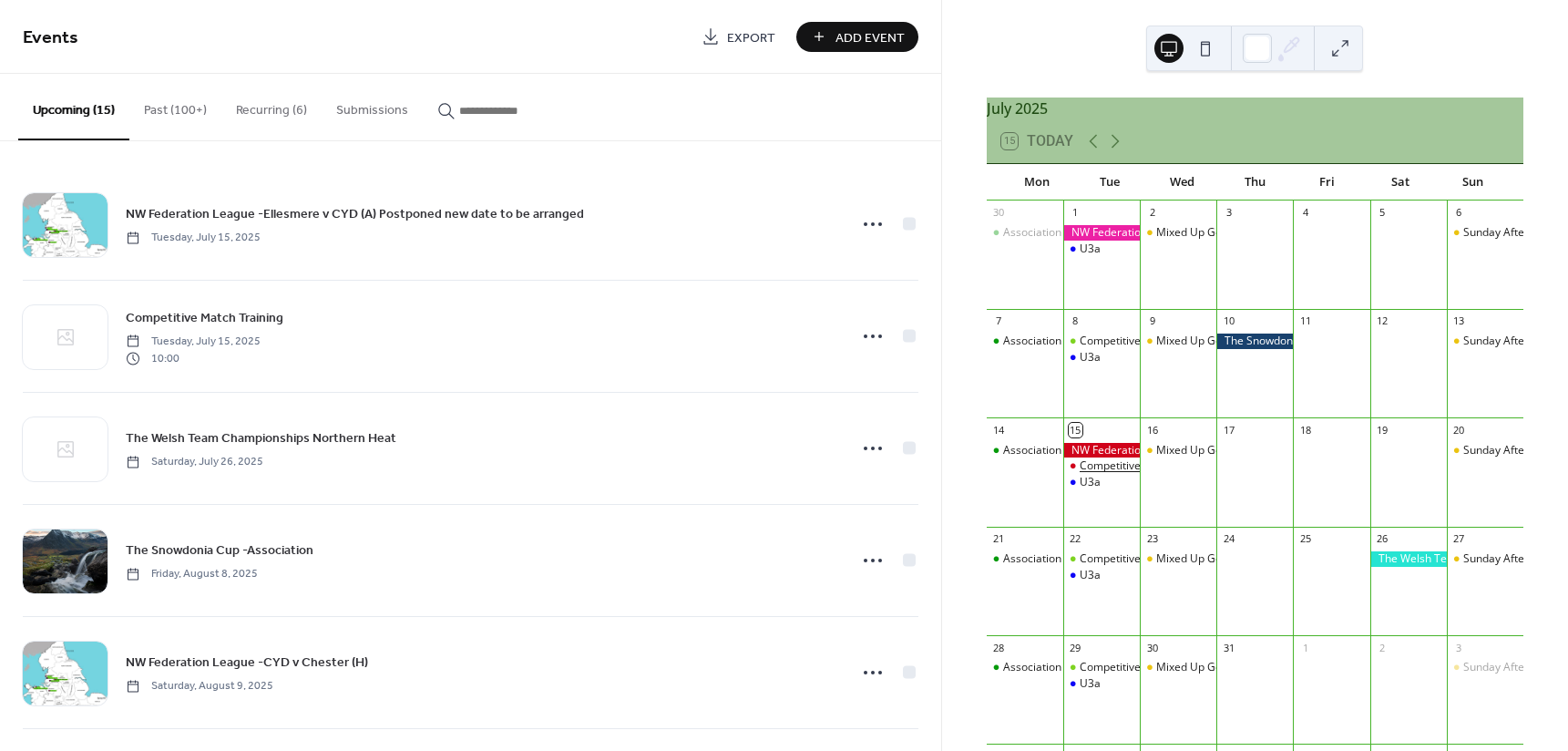 click on "Competitive Match Training" at bounding box center [1150, 466] 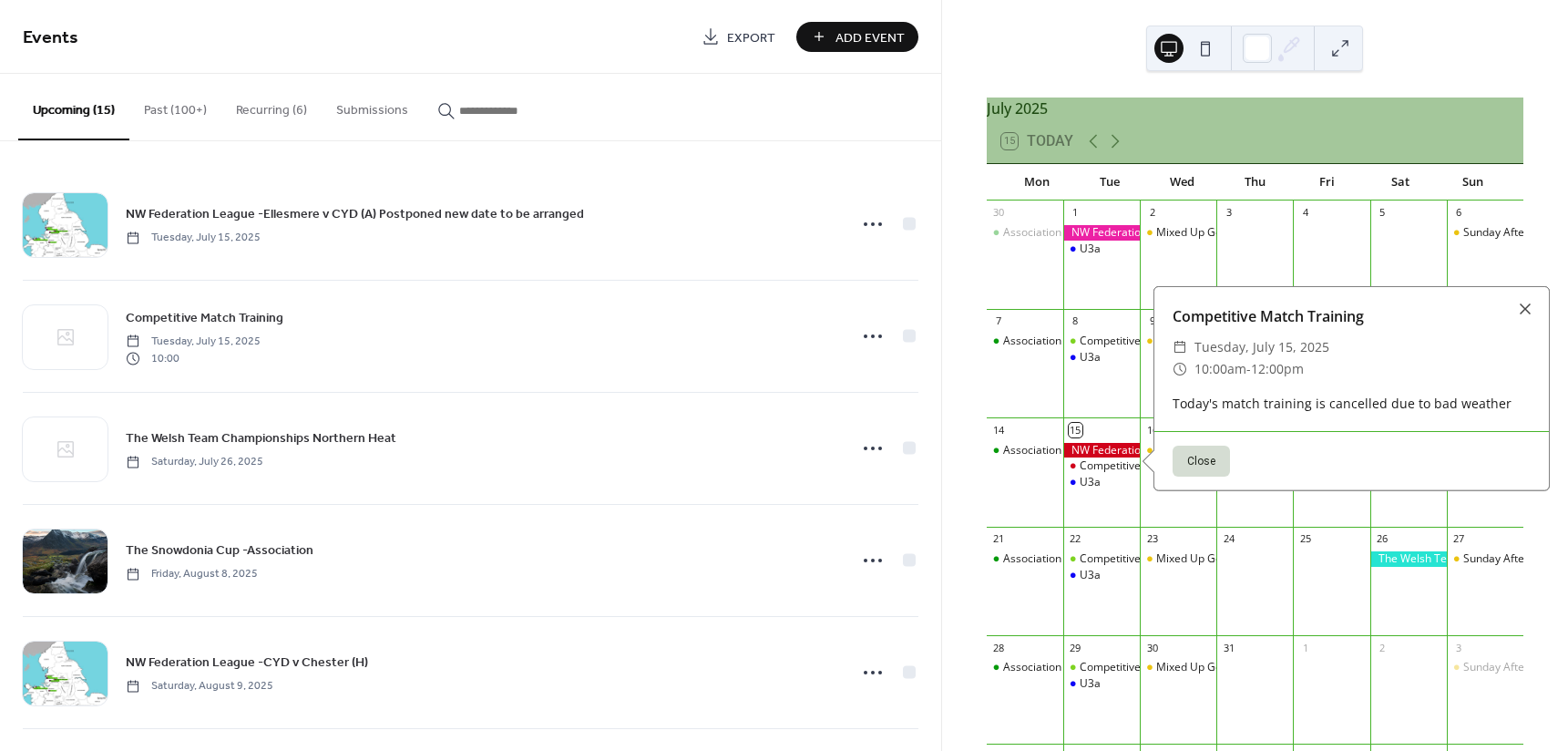 click on "Upcoming (15) Past (100+) Recurring (6) Submissions" at bounding box center [470, 108] 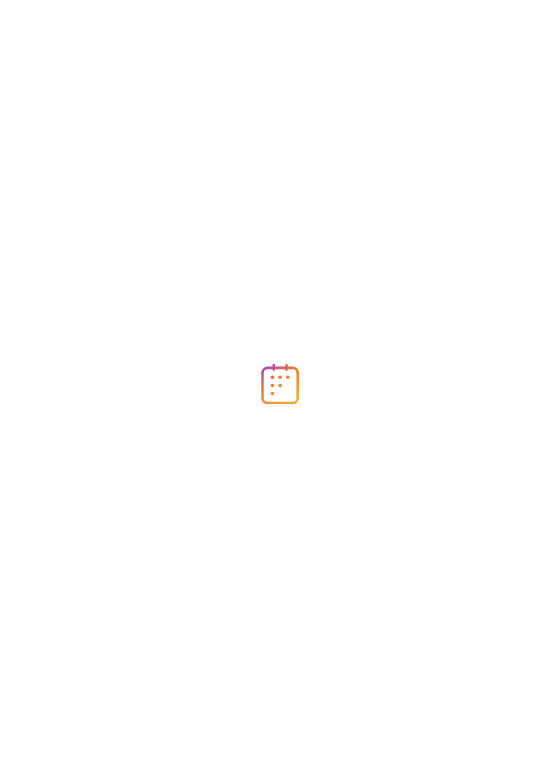 scroll, scrollTop: 0, scrollLeft: 0, axis: both 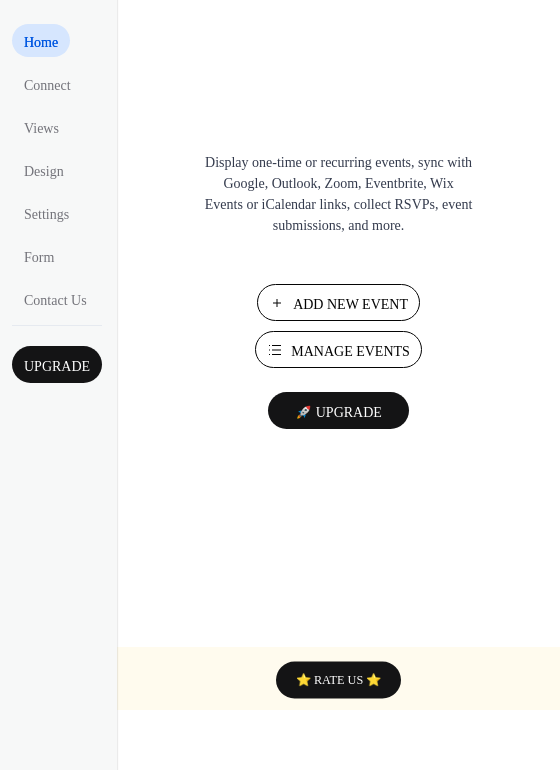 click on "Manage Events" at bounding box center [350, 351] 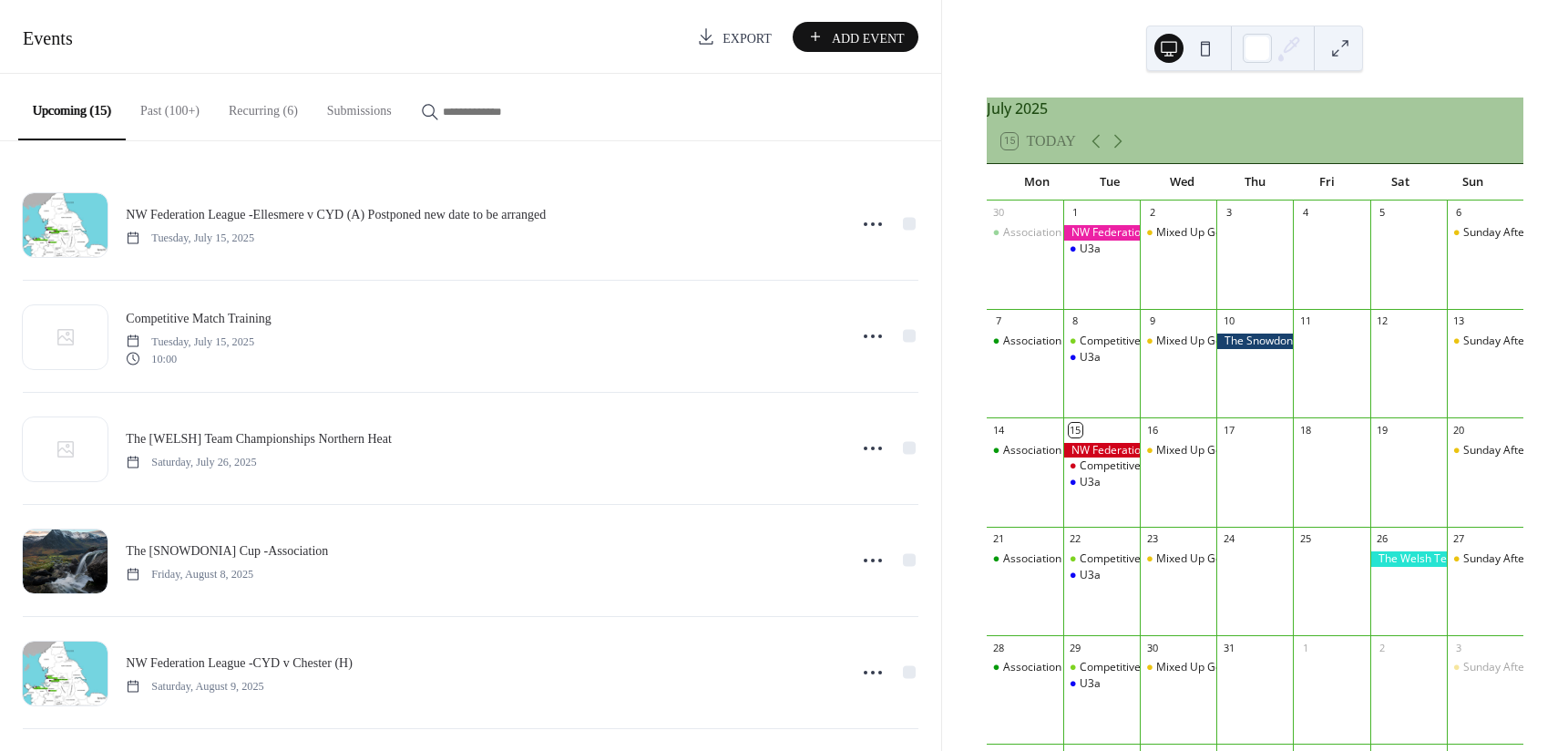 scroll, scrollTop: 0, scrollLeft: 0, axis: both 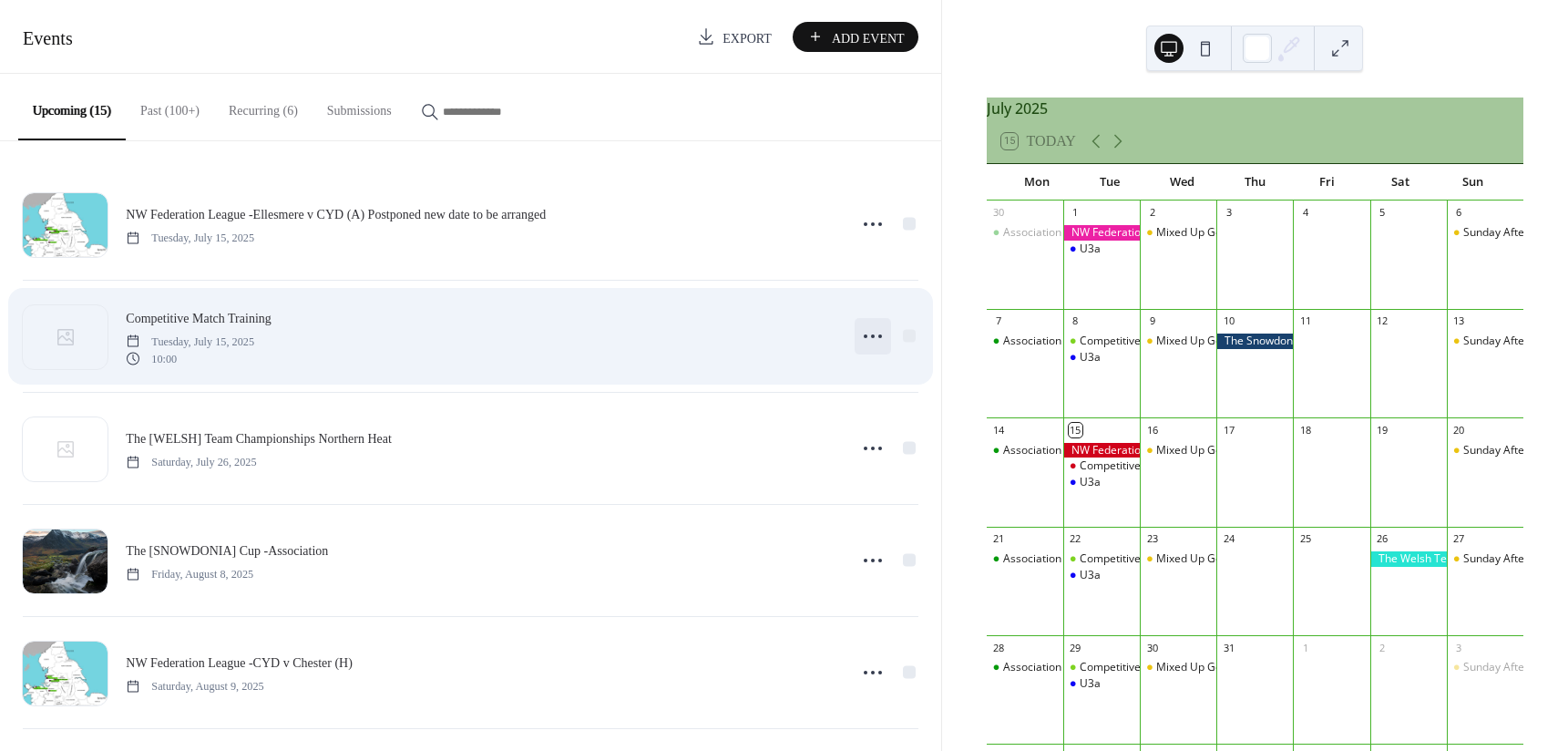 click 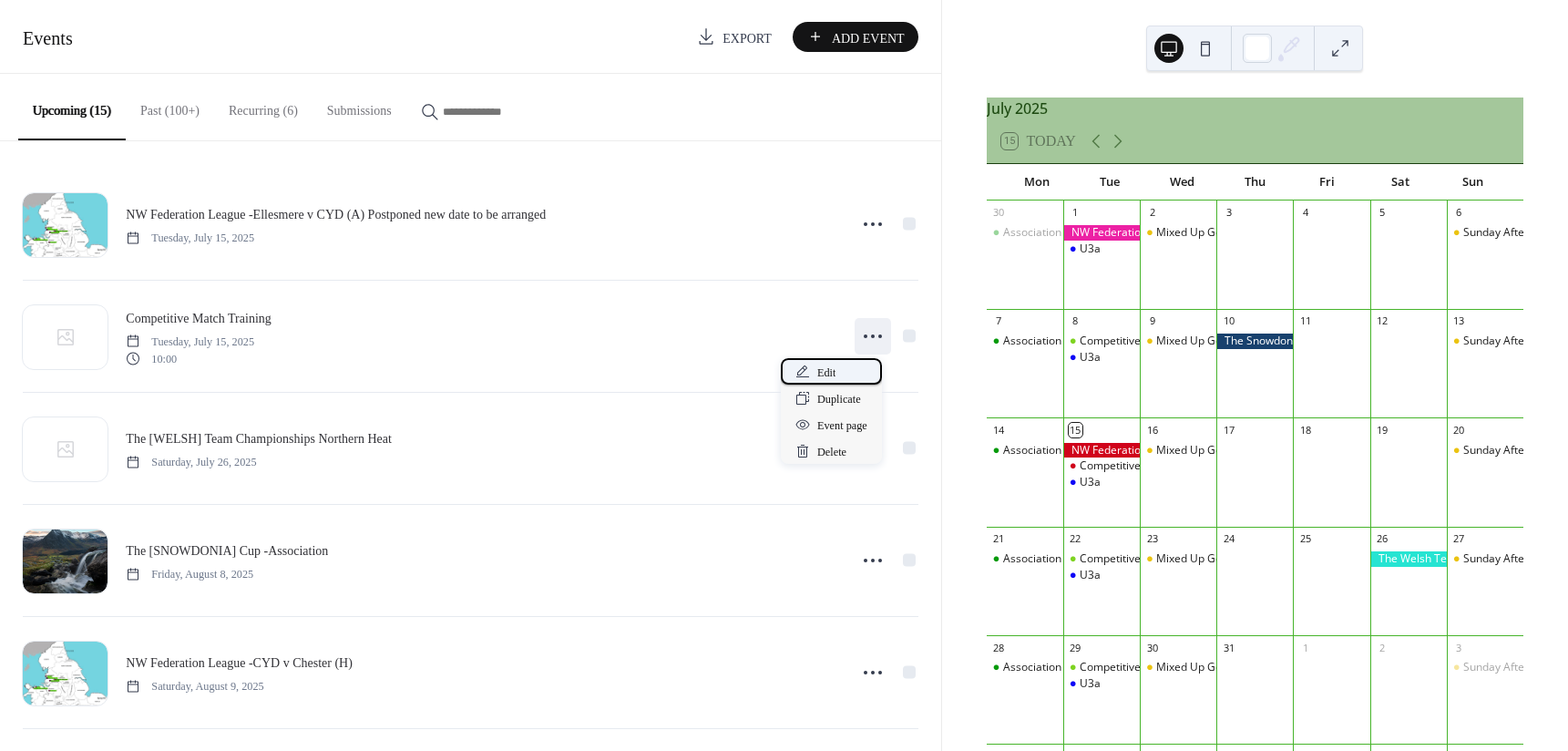 click on "Edit" at bounding box center [826, 373] 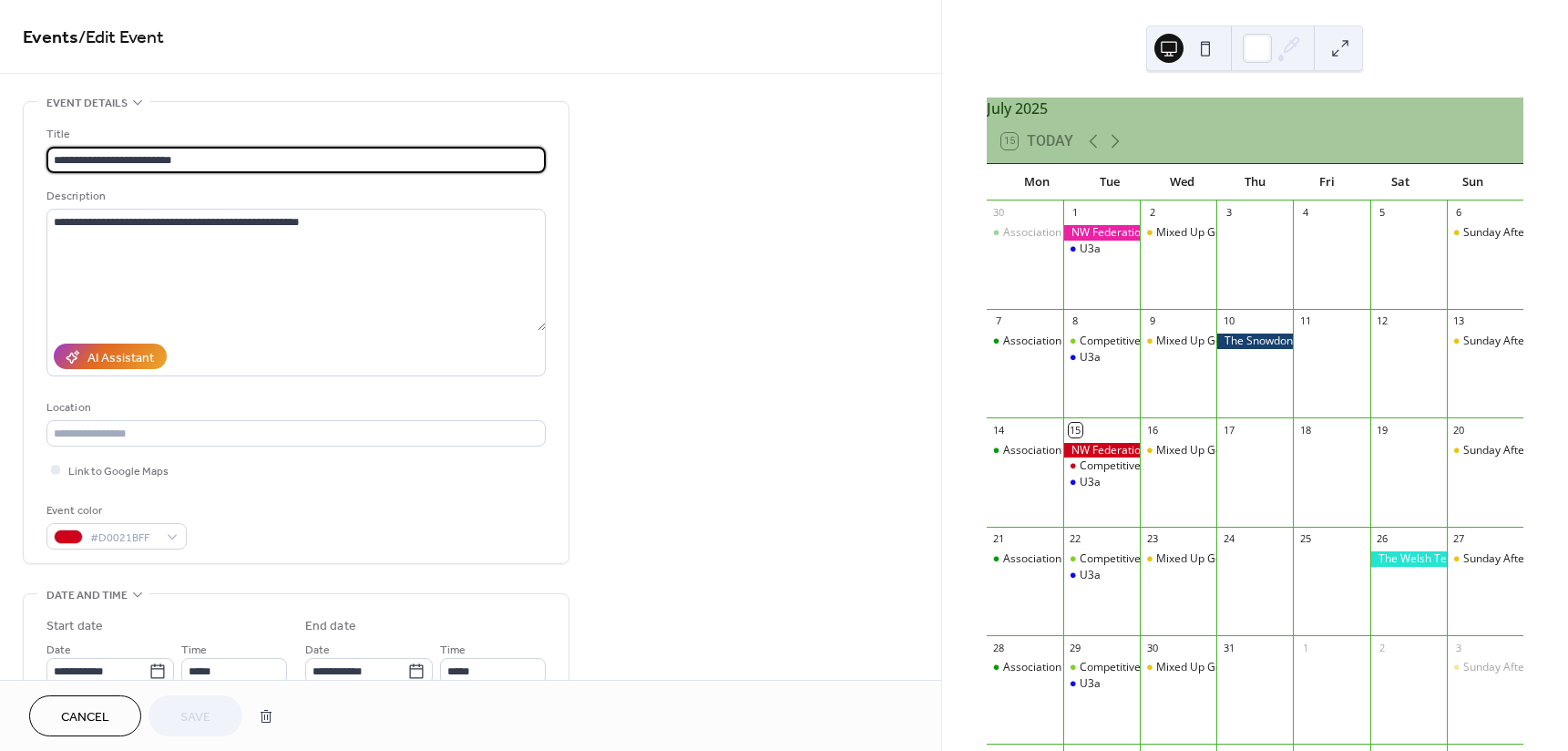click on "**********" at bounding box center (296, 159) 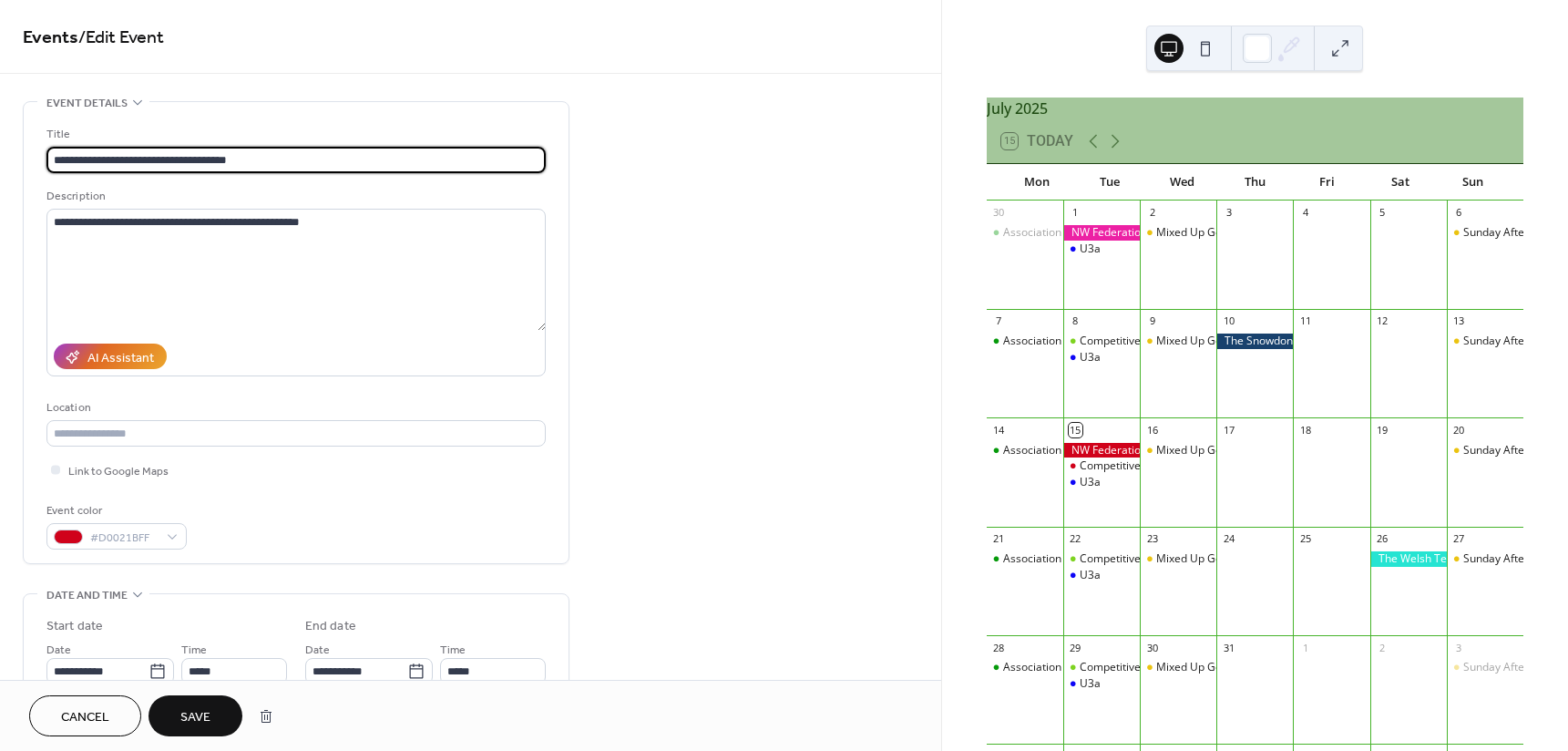 type on "**********" 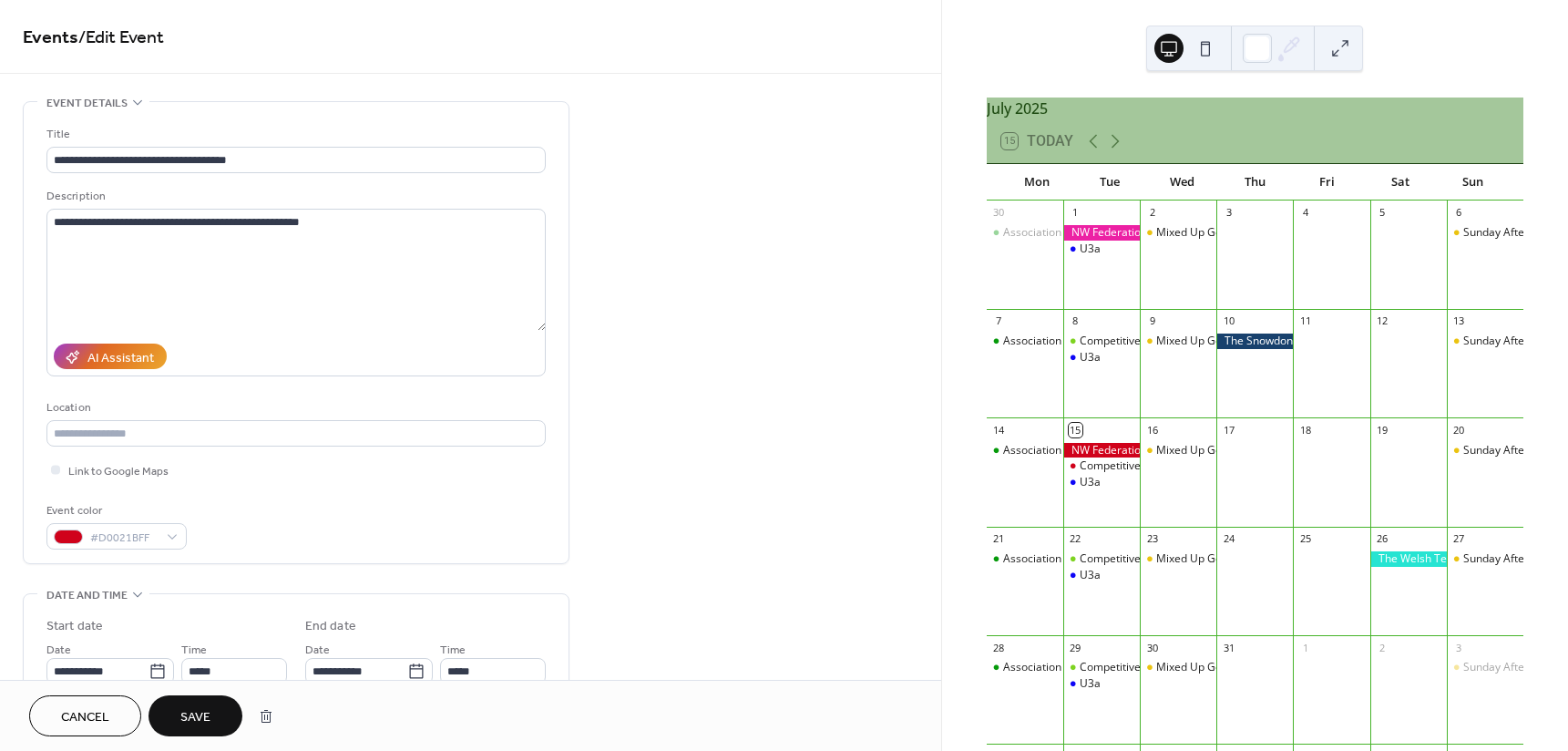 click on "Save" at bounding box center [195, 715] 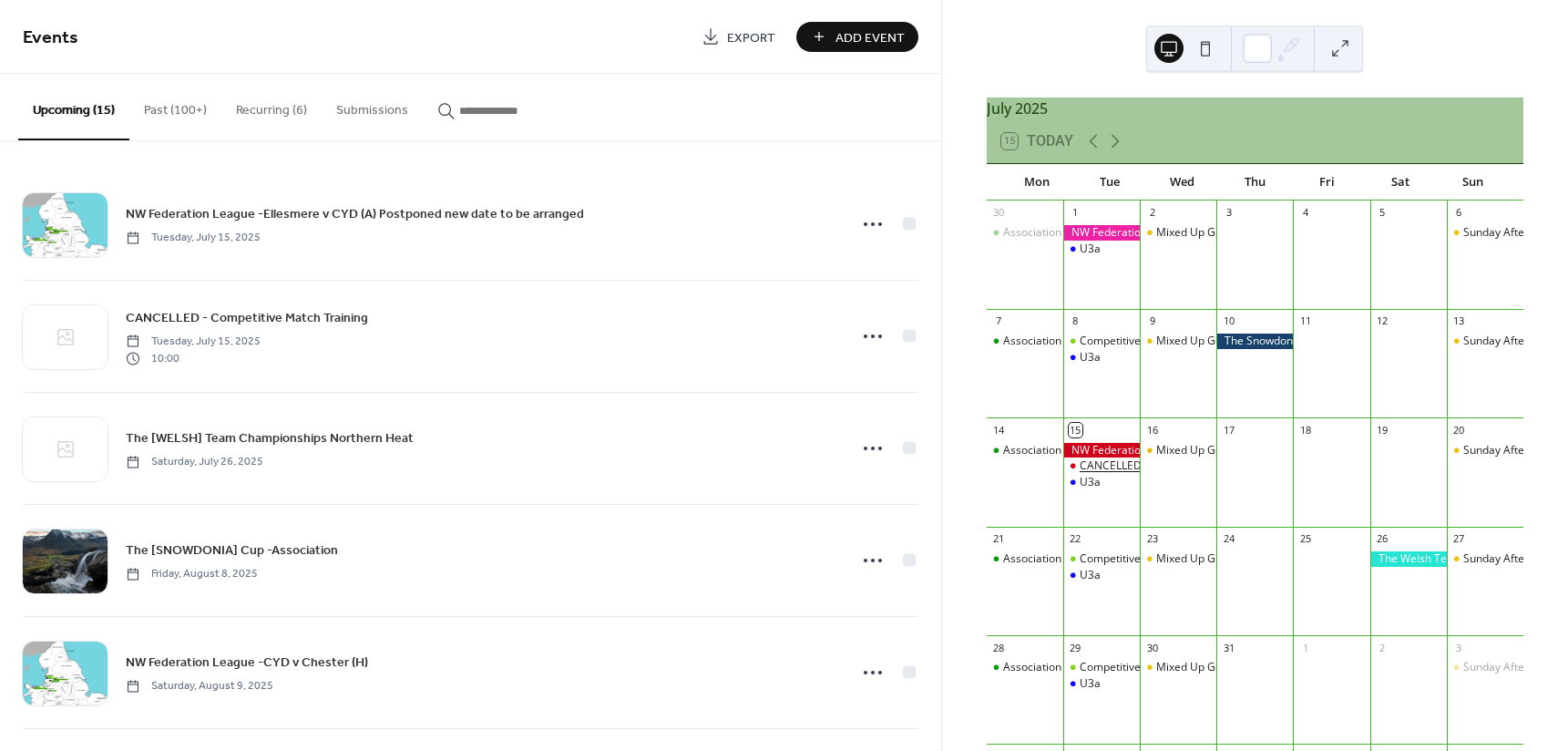 click on "CANCELLED - Competitive Match Training" at bounding box center (1185, 466) 